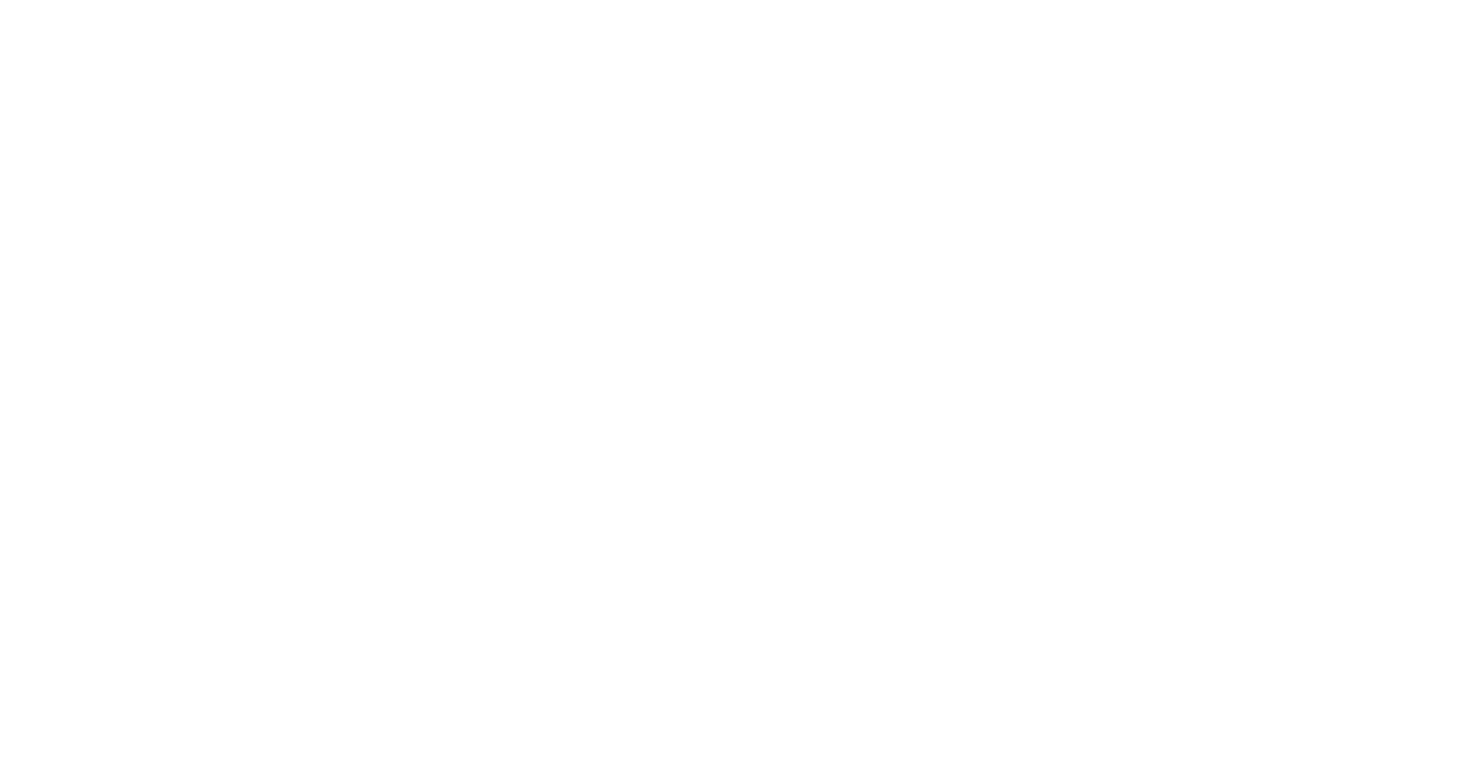 scroll, scrollTop: 0, scrollLeft: 0, axis: both 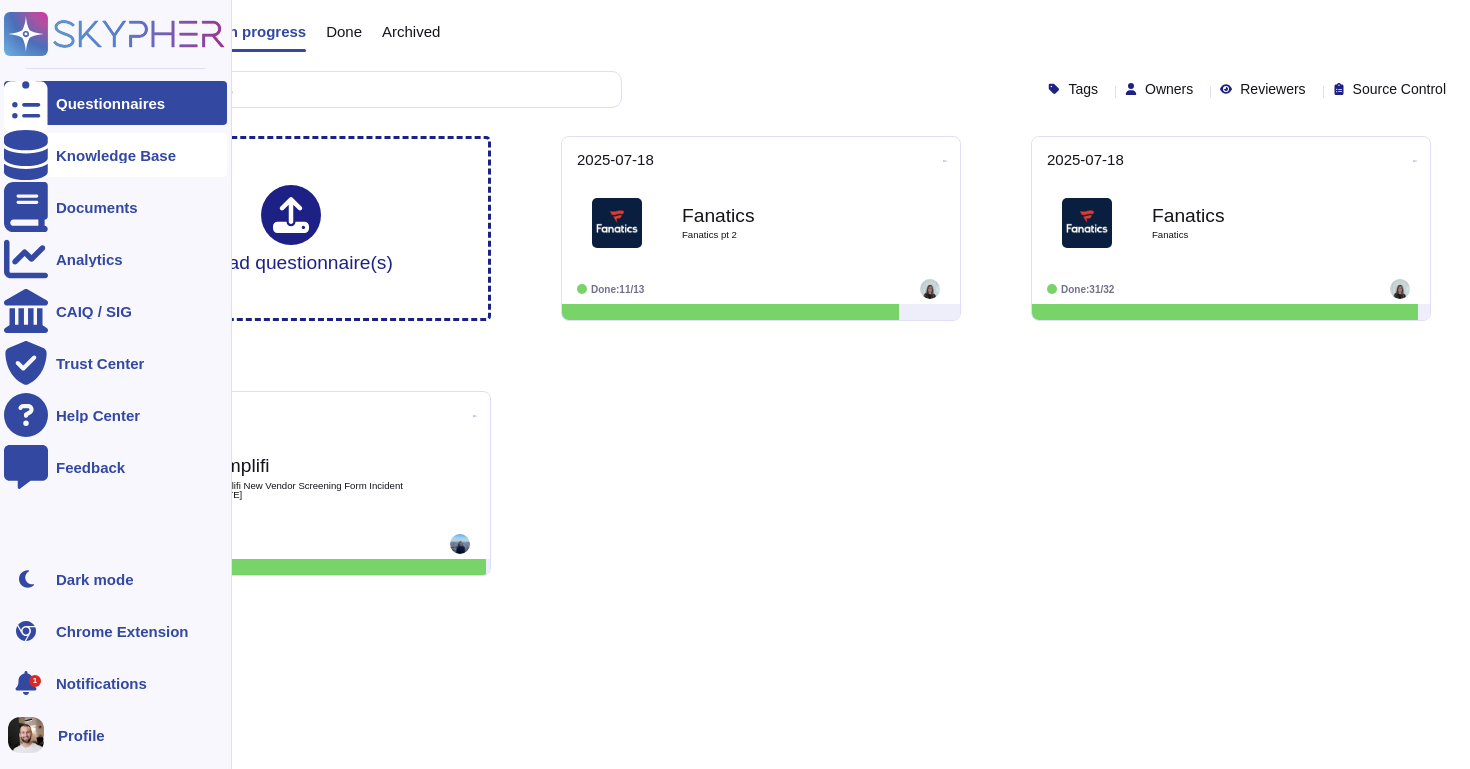 click at bounding box center [26, 155] 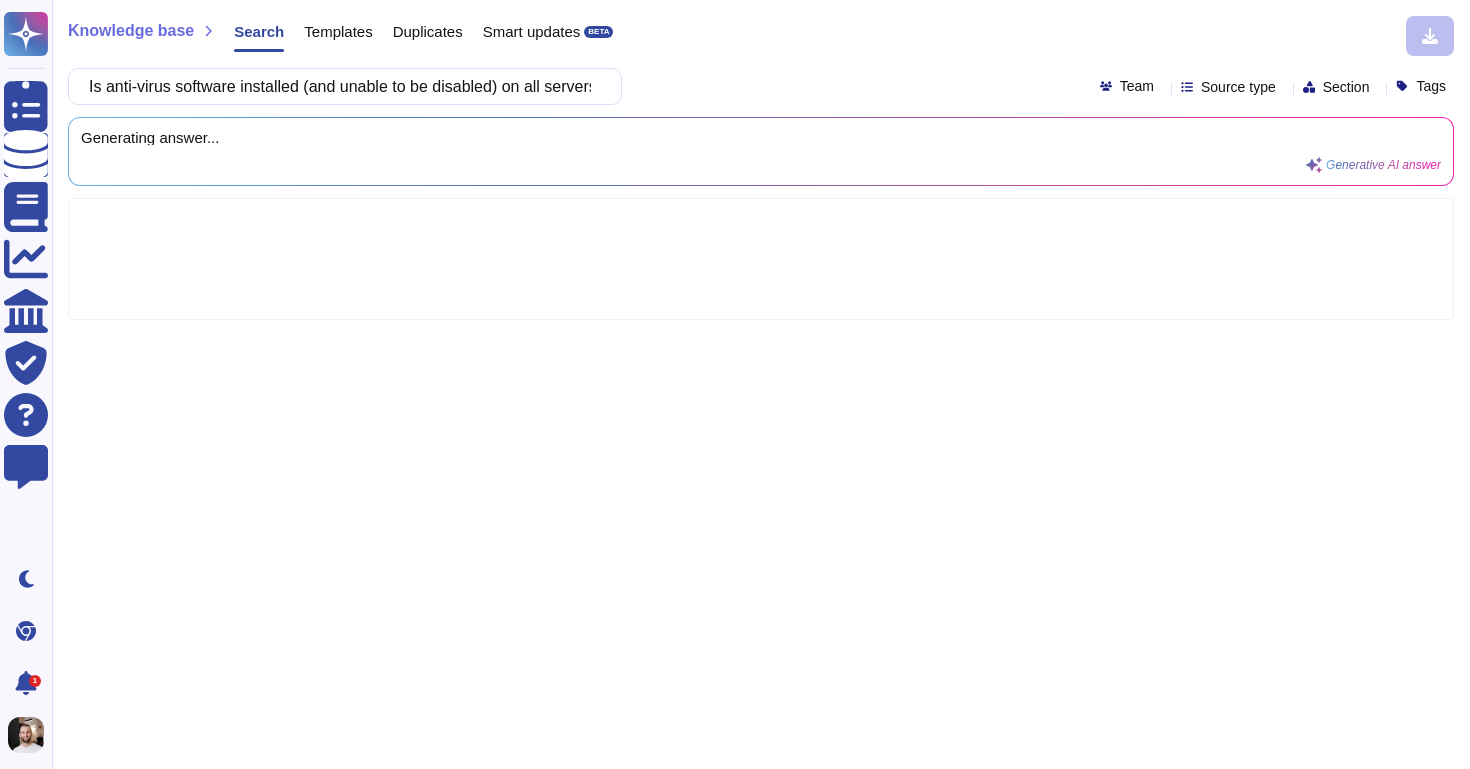 scroll, scrollTop: 0, scrollLeft: 1087, axis: horizontal 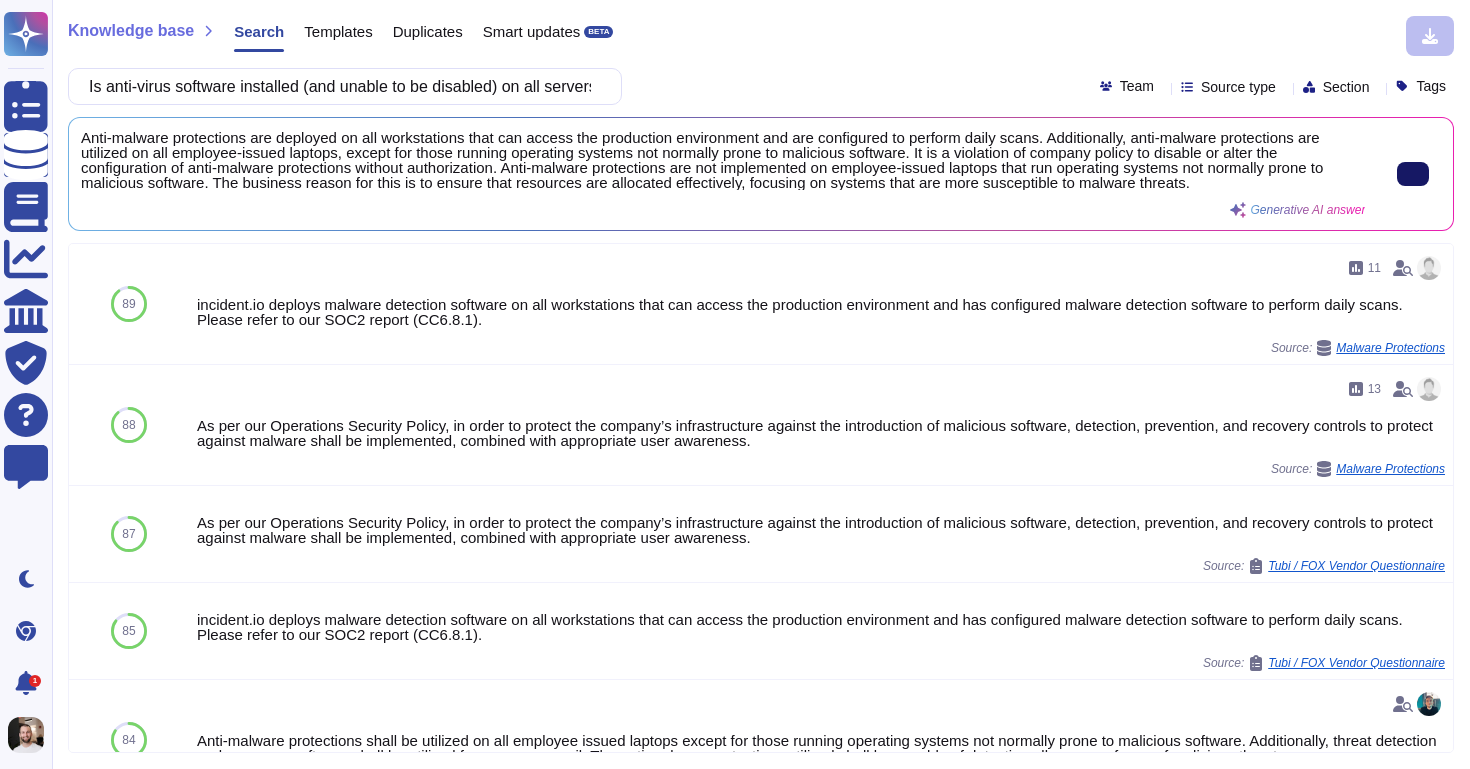 click at bounding box center (1413, 174) 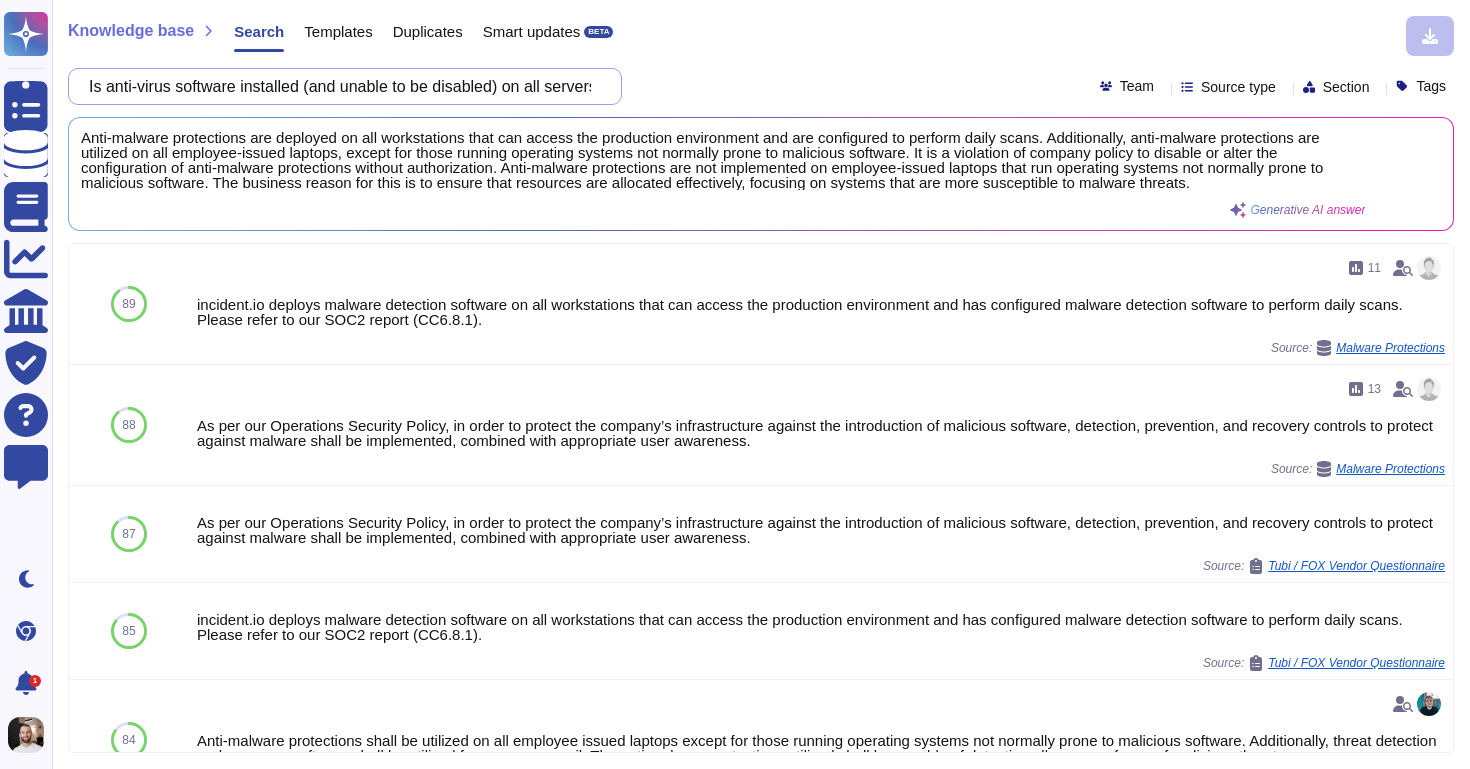 click on "Is anti-virus software installed (and unable to be disabled) on all servers and employee desktops/laptops? Please describe where anti-virus is not implemented in Comments and the business or logical reasons behind it." at bounding box center (340, 86) 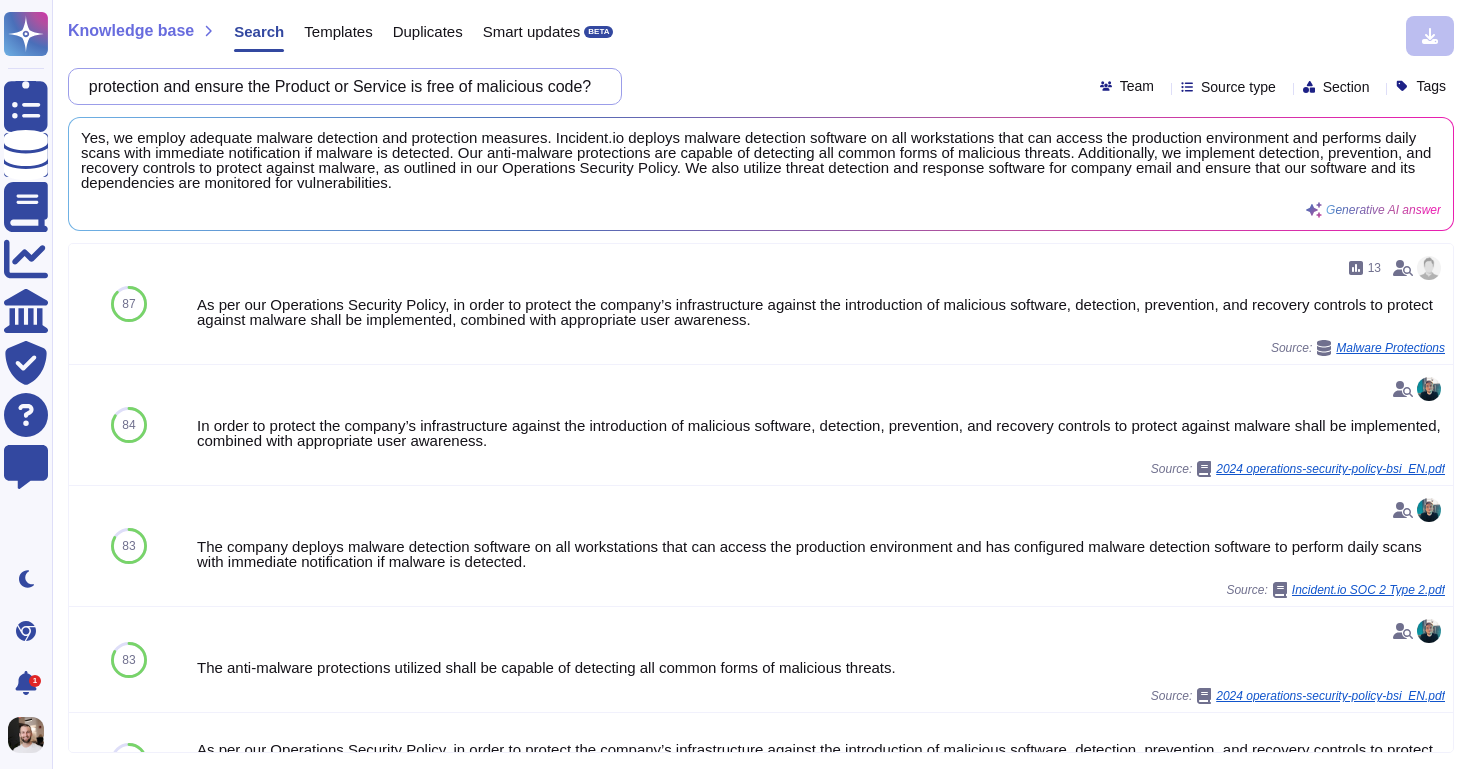type on "Do you employ adequate malware detection and protection and ensure the Product or Service is free of malicious code?" 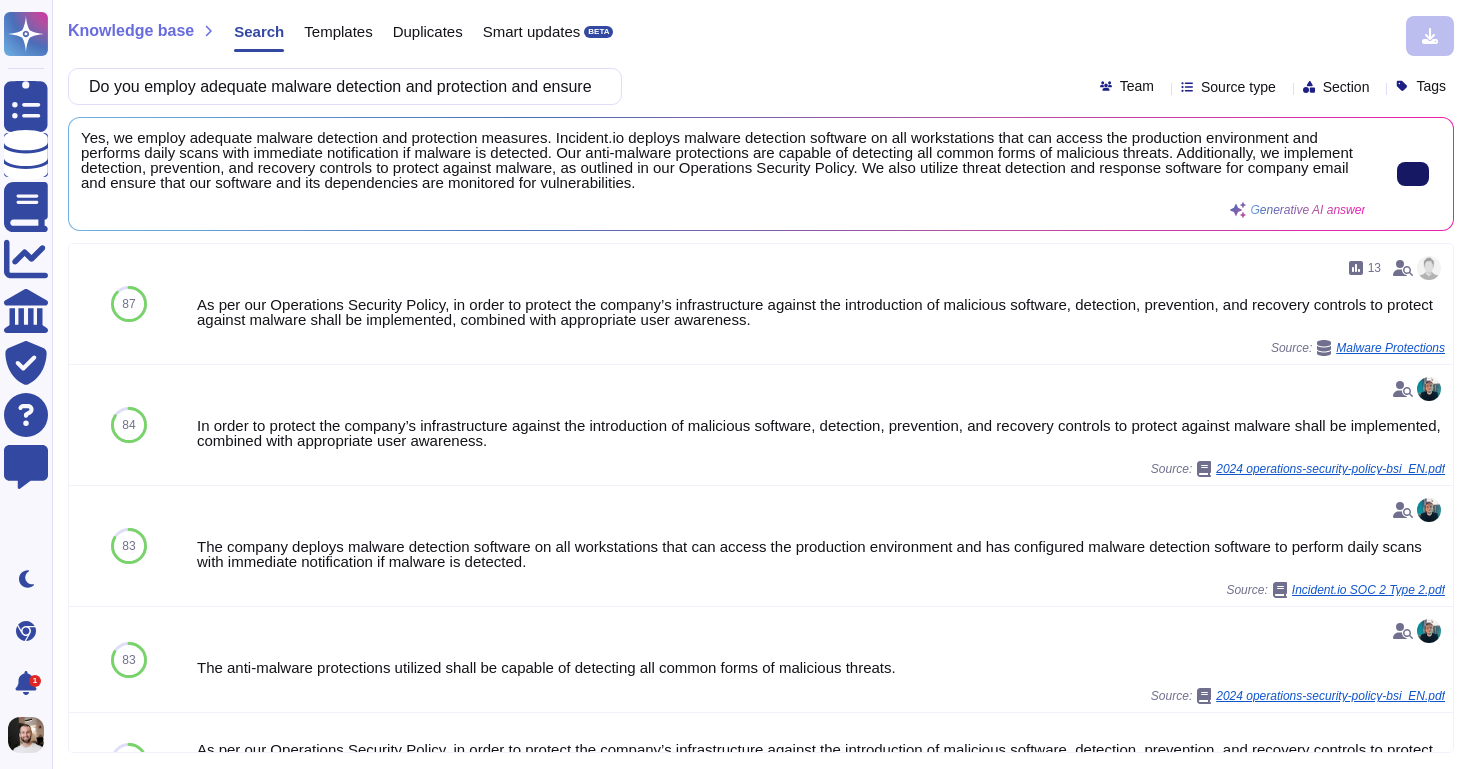 click 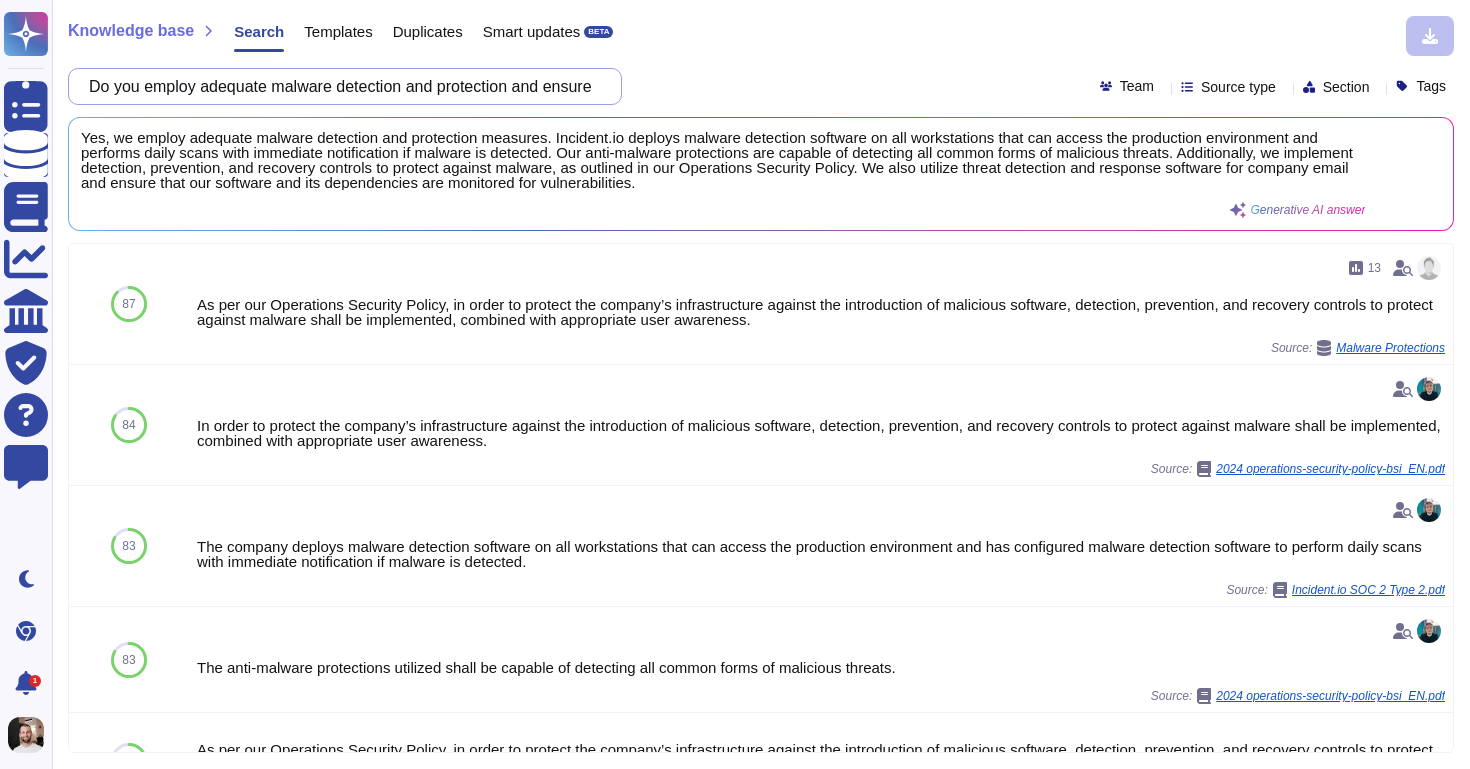 click on "Do you employ adequate malware detection and protection and ensure the Product or Service is free of malicious code?" at bounding box center [340, 86] 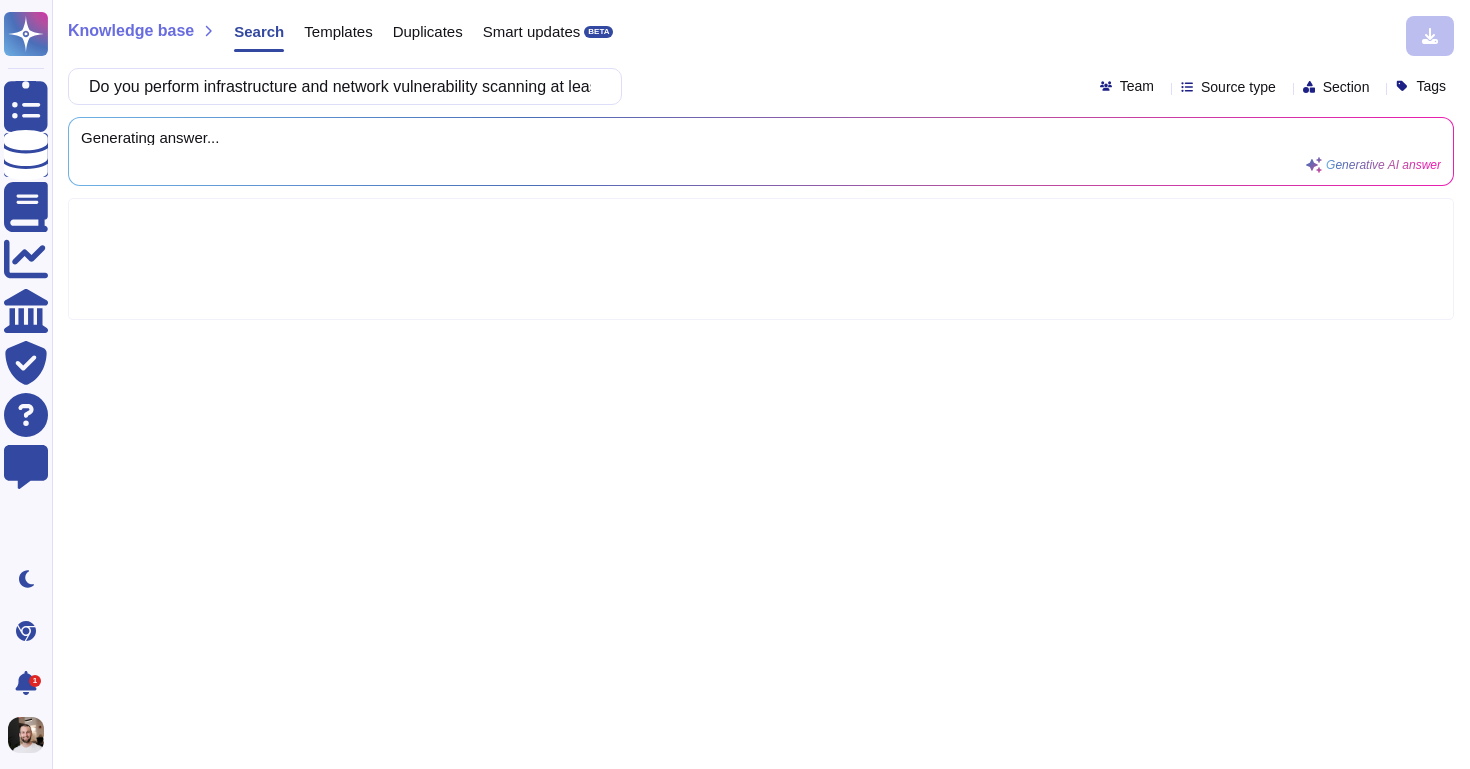 scroll, scrollTop: 0, scrollLeft: 111, axis: horizontal 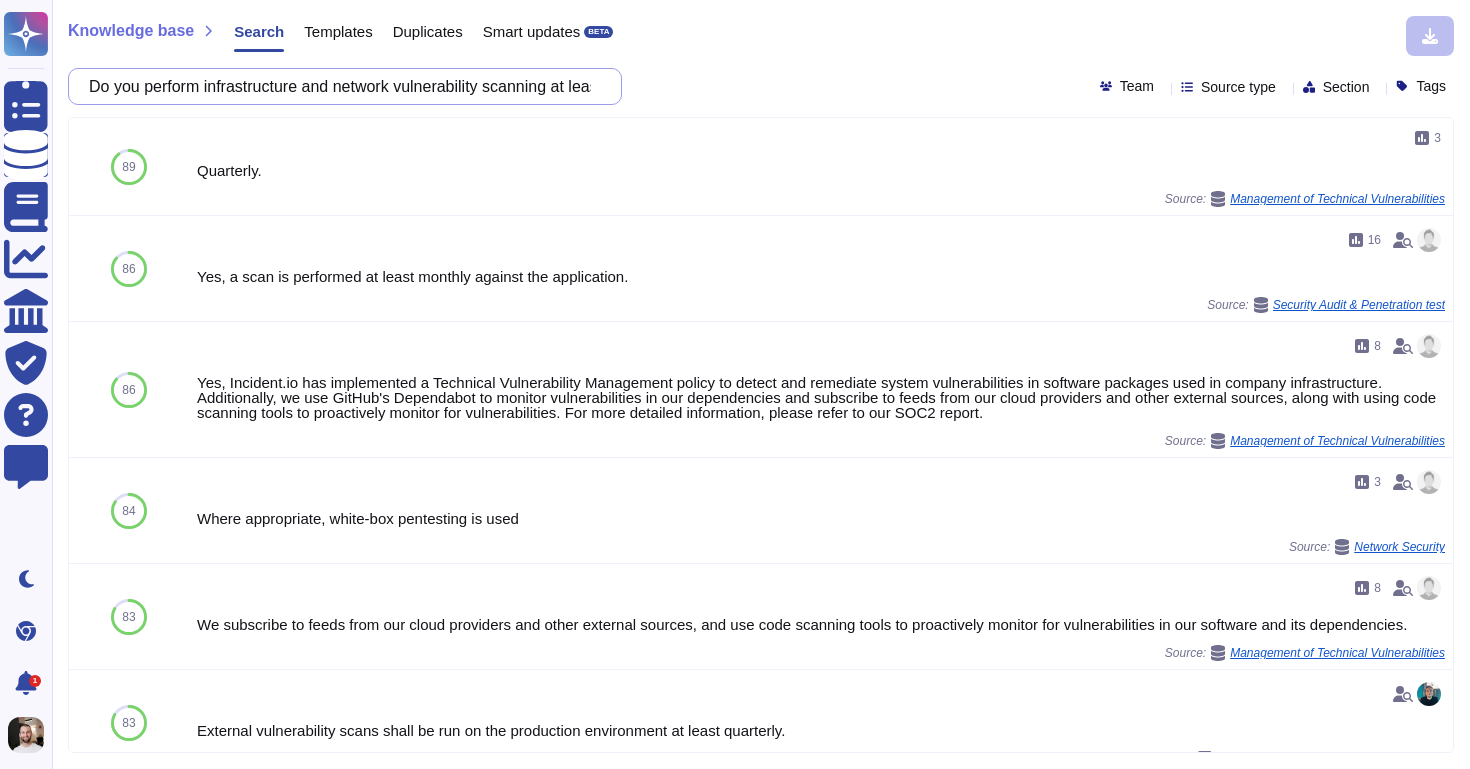 click on "Do you perform infrastructure and network vulnerability scanning at least monthly?" at bounding box center [340, 86] 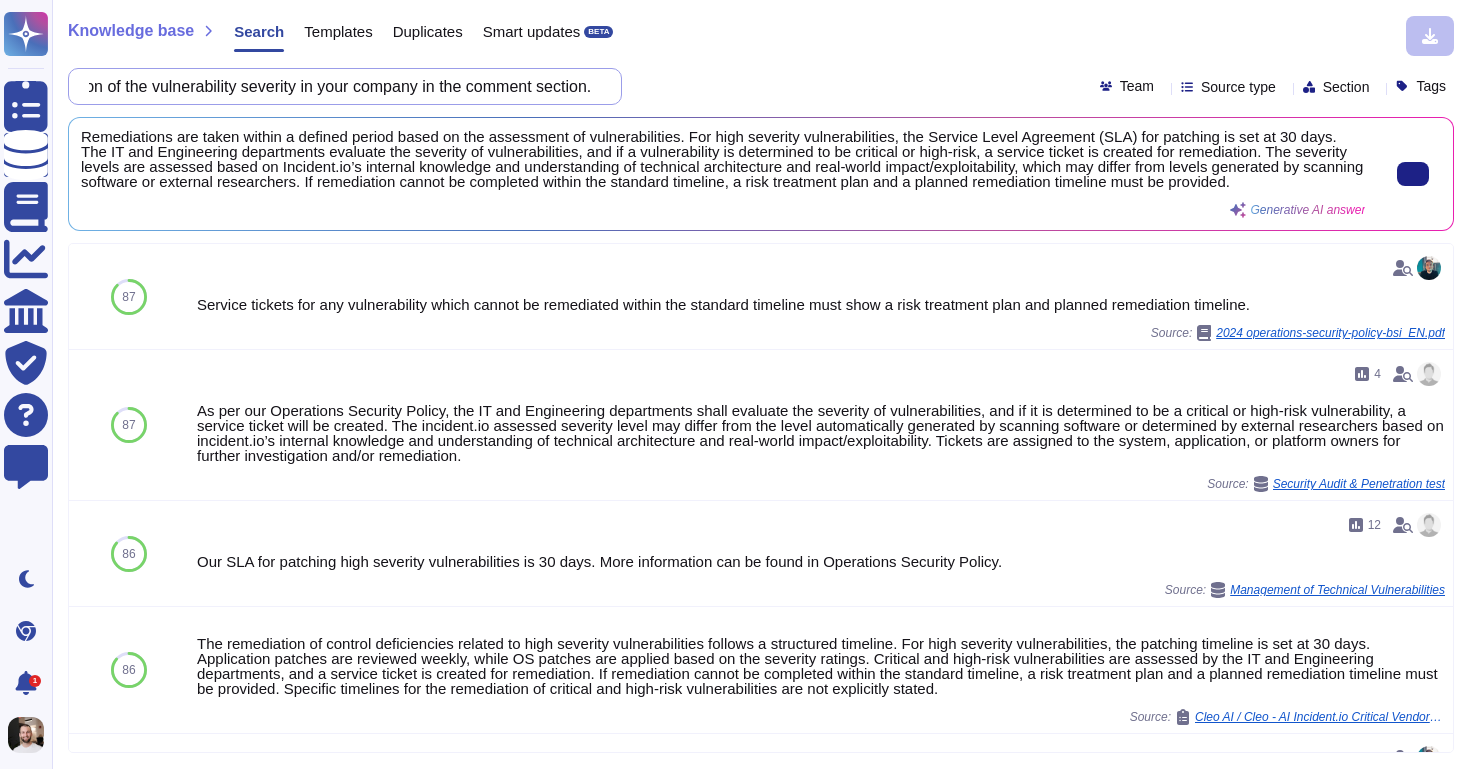 scroll, scrollTop: 0, scrollLeft: 0, axis: both 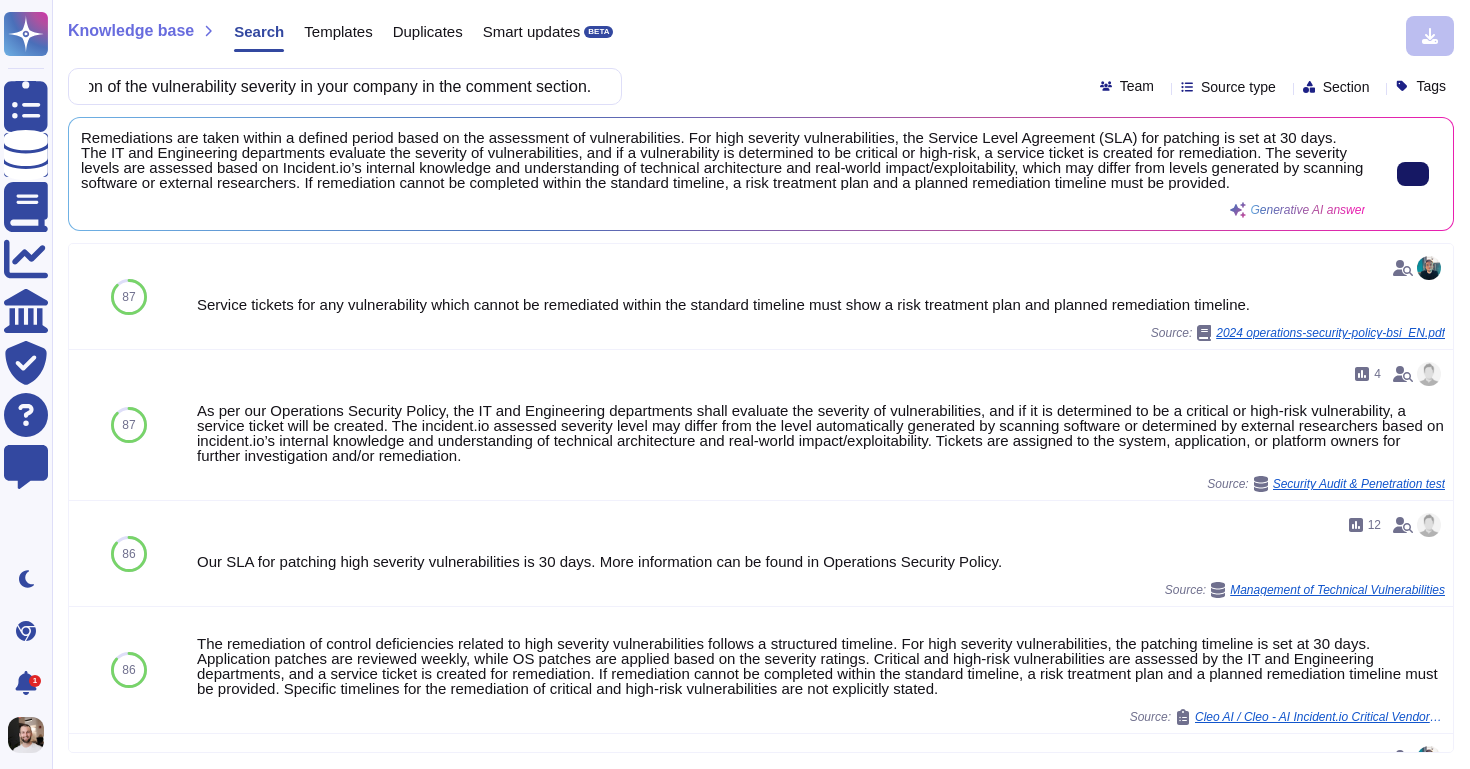 click at bounding box center (1413, 174) 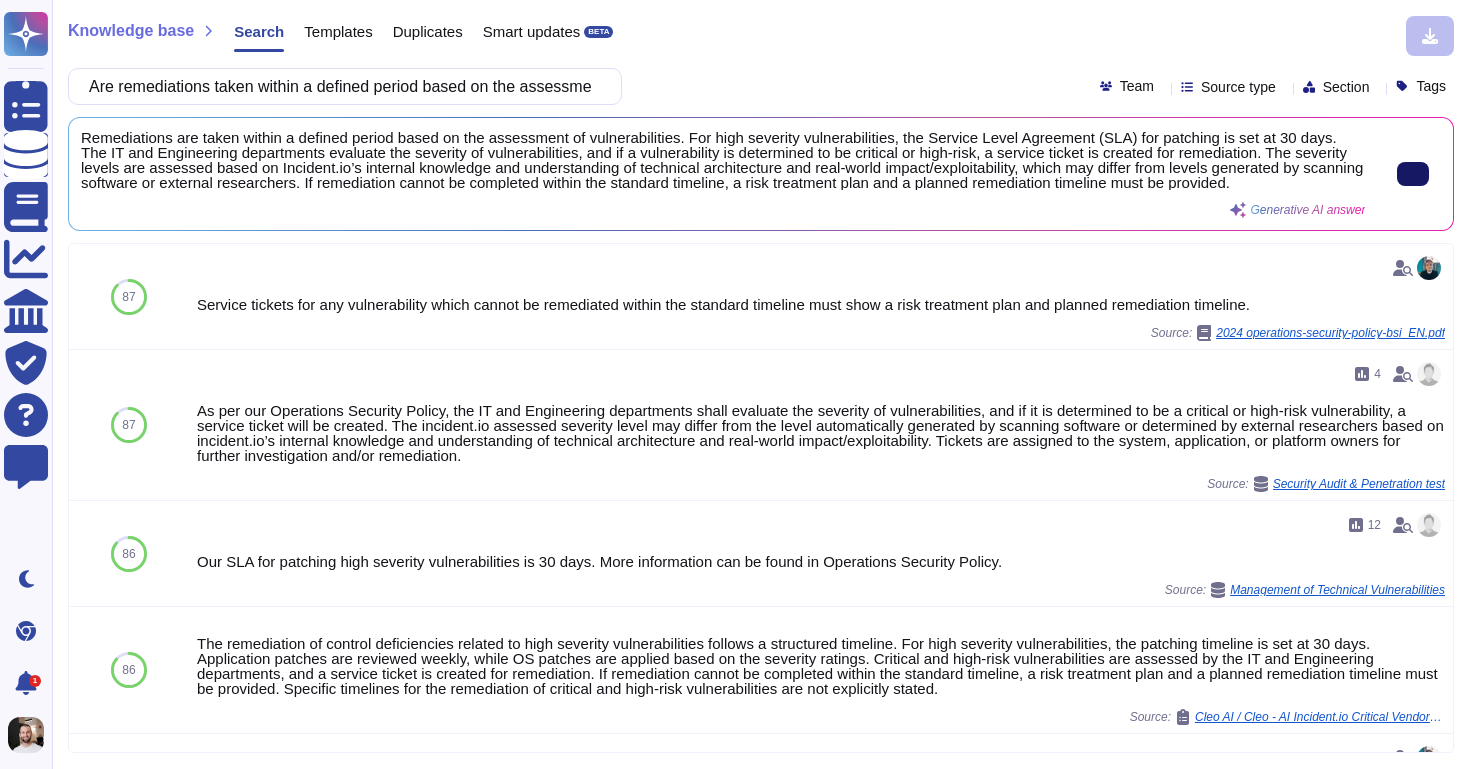 click at bounding box center (1413, 174) 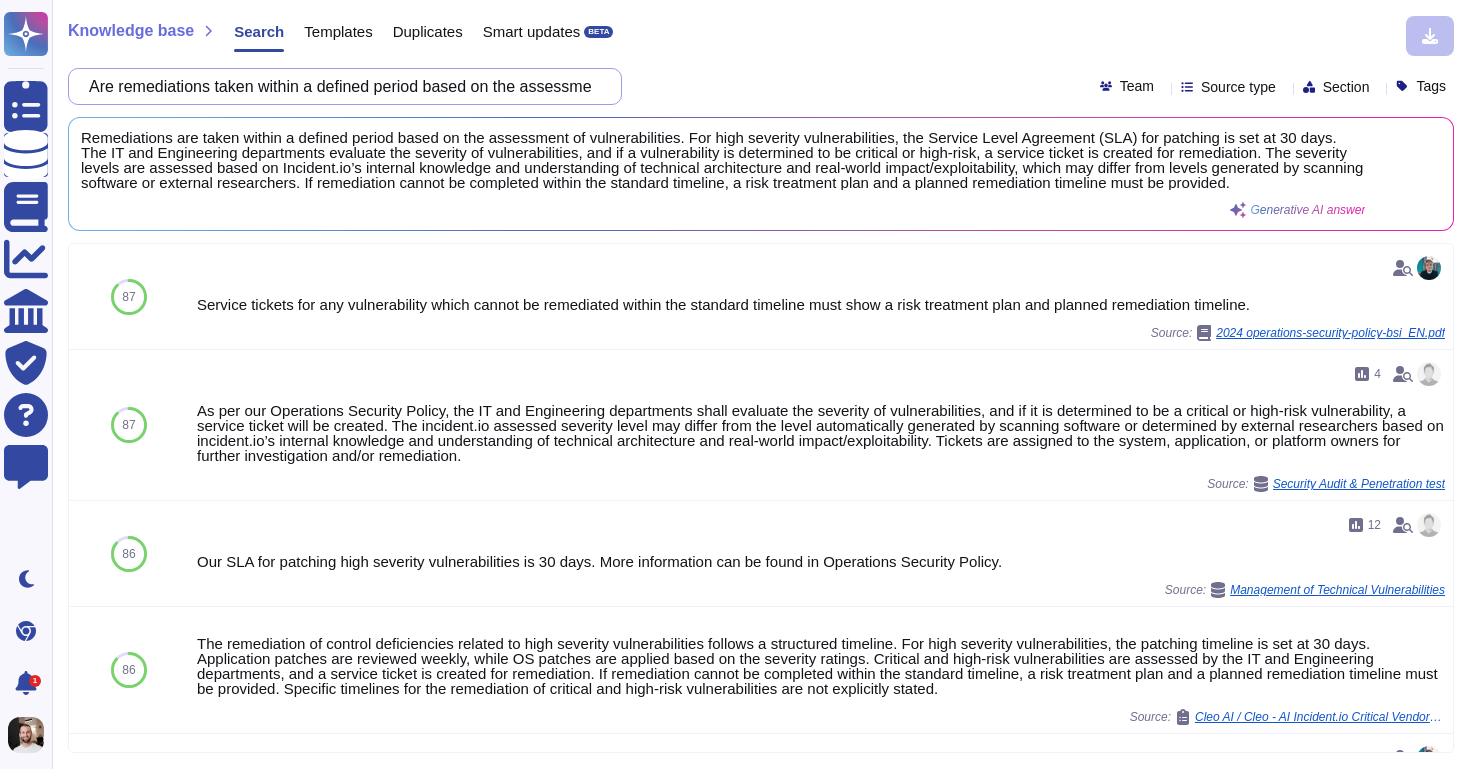 click on "Are remediations taken within a defined period based on the assessment that has been done on your vulnerability scanning report? Please provide information regarding your remediation timeline/SLA in Comments along with the definition of the vulnerability severity in your company in the comment section." at bounding box center [340, 86] 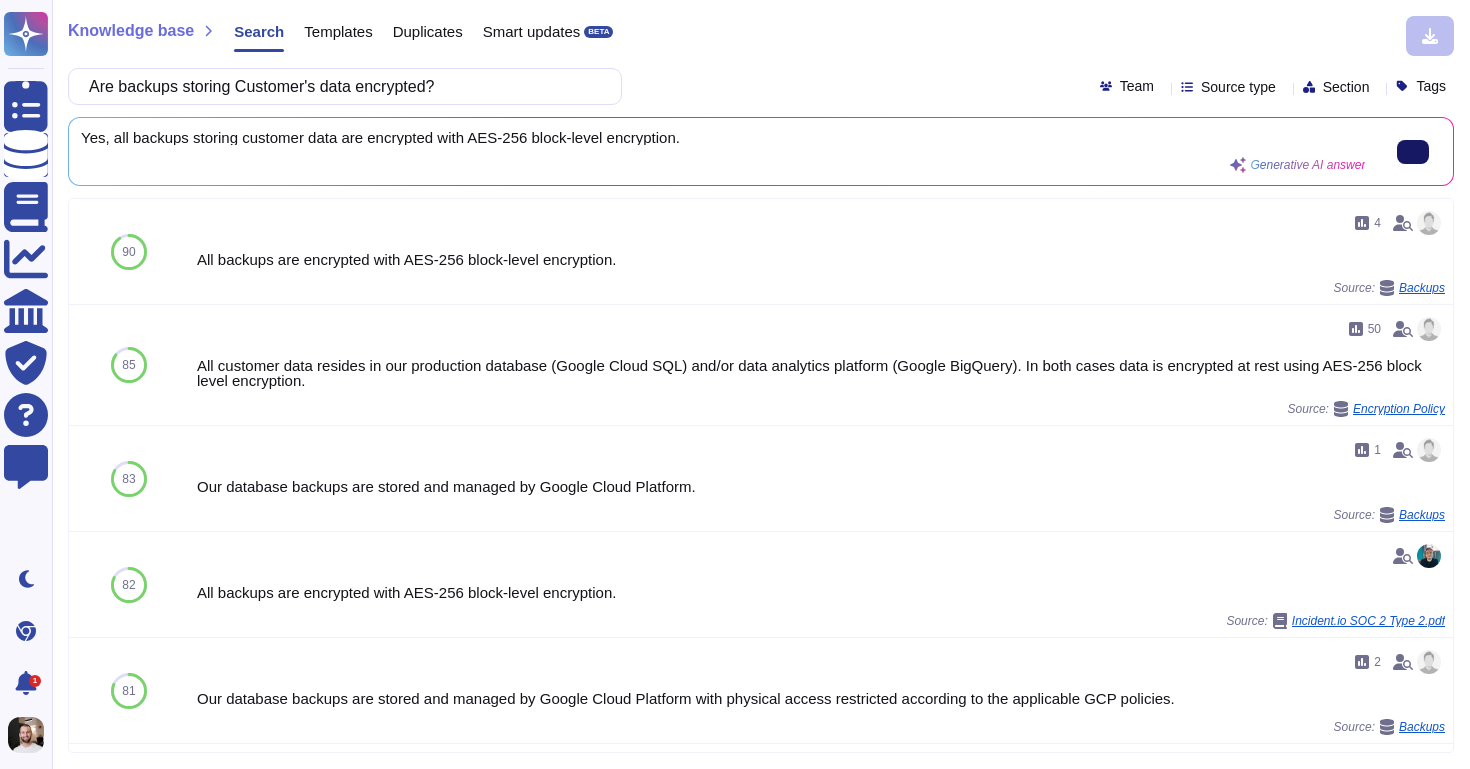click at bounding box center [1413, 152] 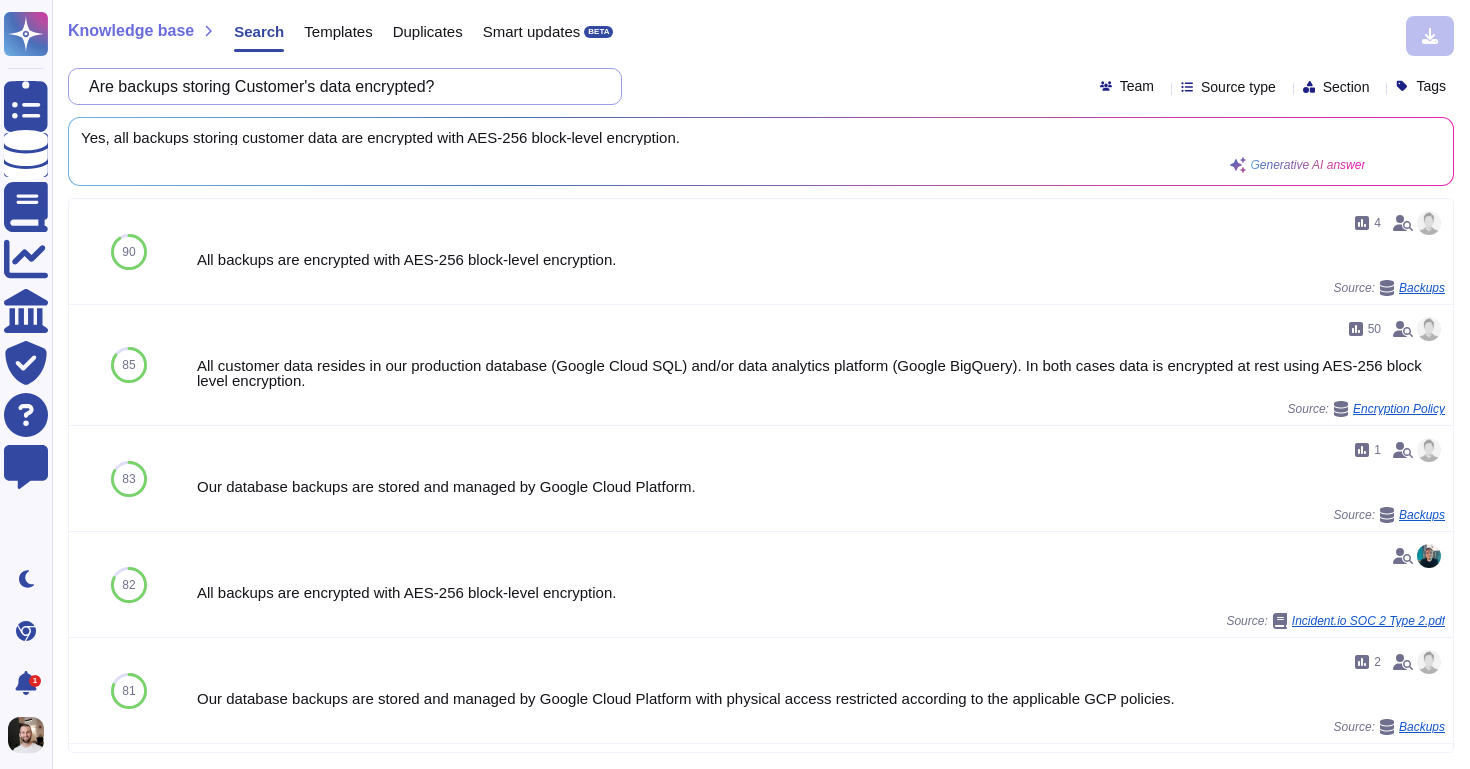 click on "Are backups storing Customer's data encrypted?" at bounding box center (340, 86) 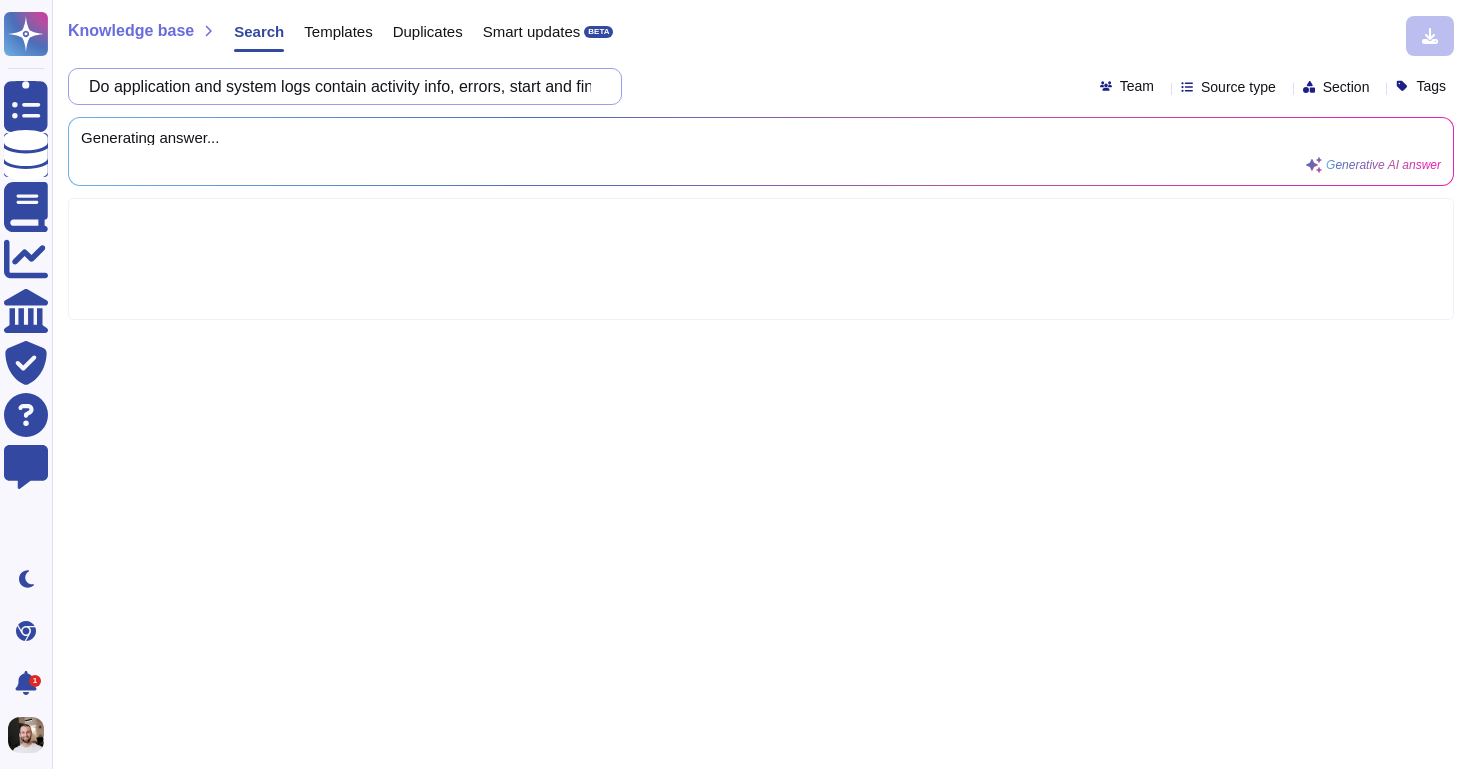 scroll, scrollTop: 0, scrollLeft: 1094, axis: horizontal 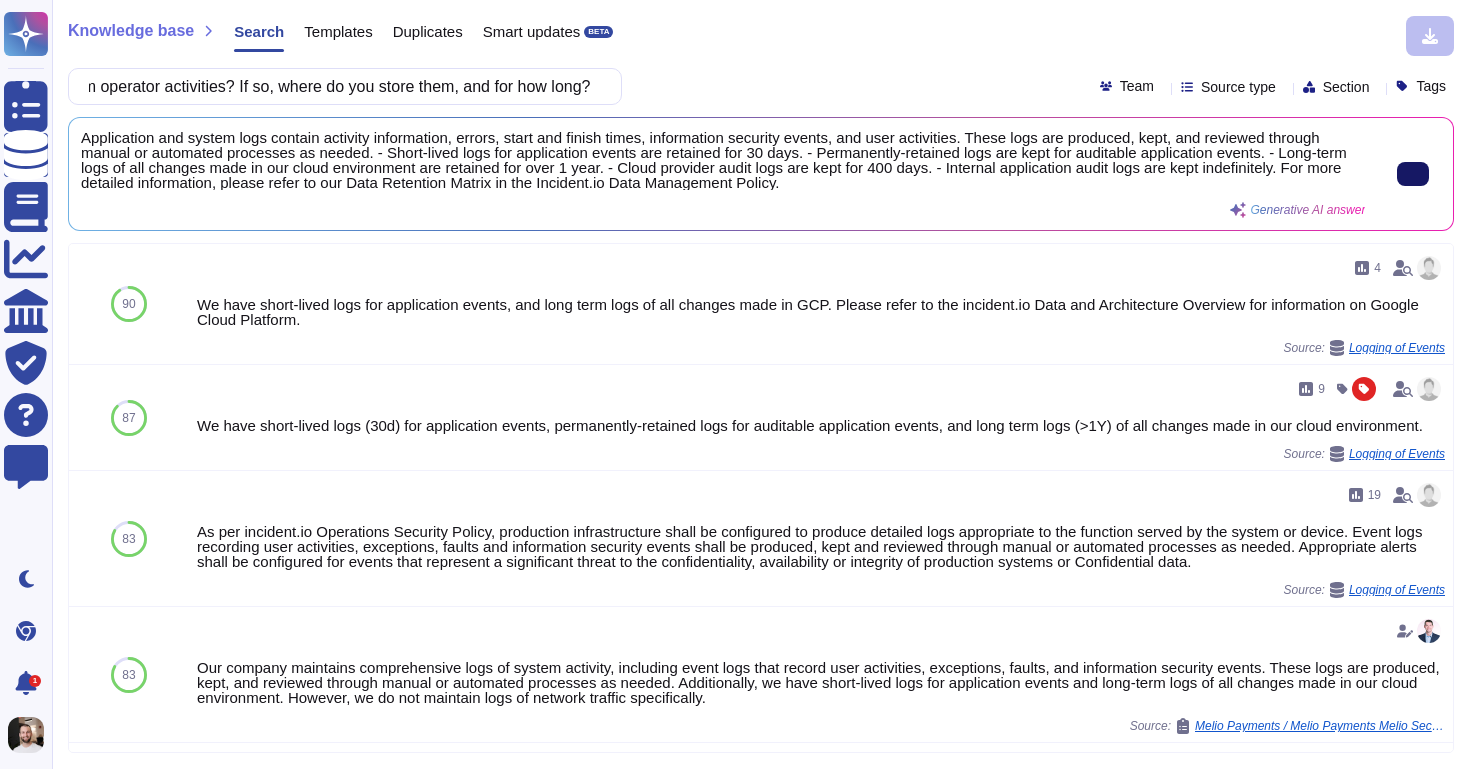 type on "Do application and system logs contain activity info, errors, start and finish times, information security events, user, system administrator, and system operator activities? If so, where do you store them, and for how long?" 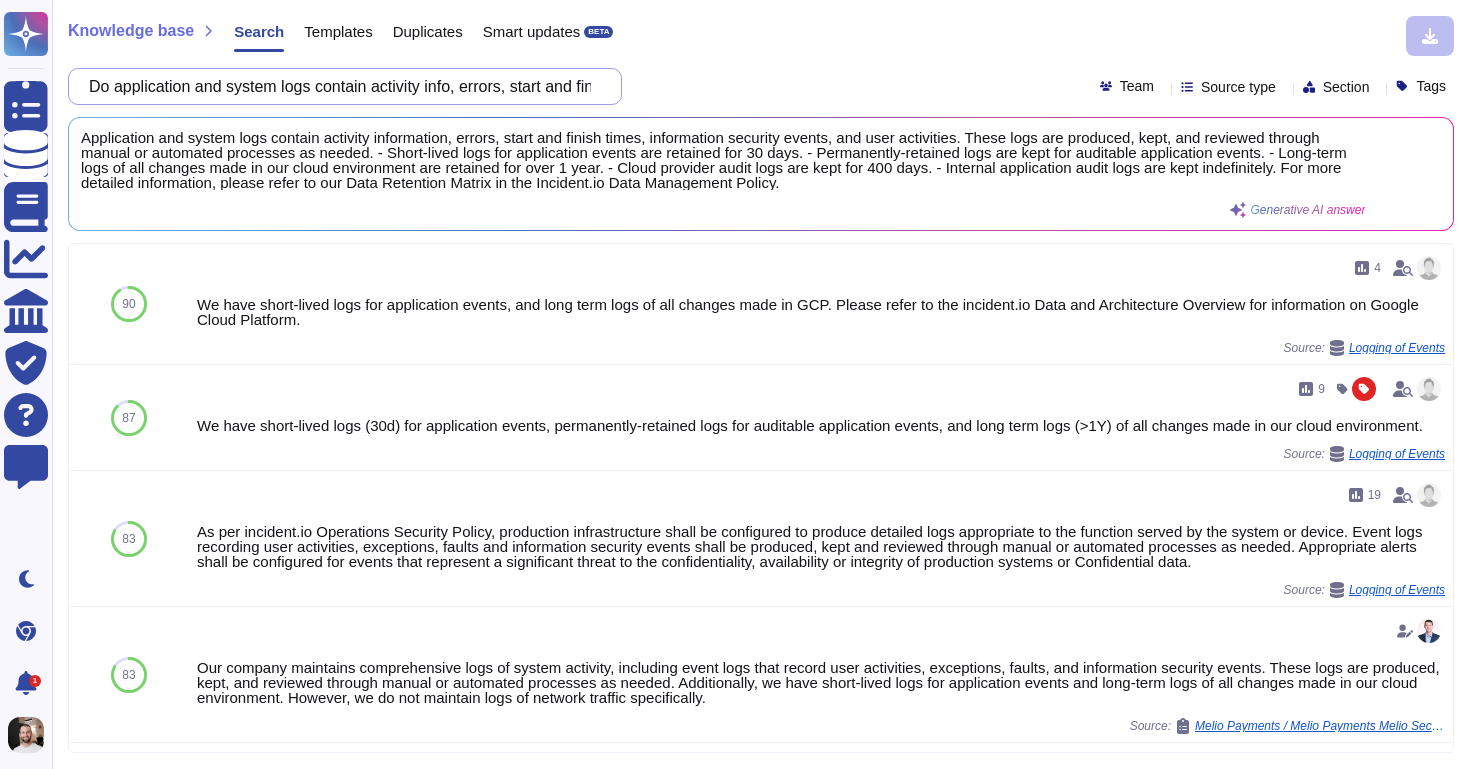 click on "Do application and system logs contain activity info, errors, start and finish times, information security events, user, system administrator, and system operator activities? If so, where do you store them, and for how long?" at bounding box center [340, 86] 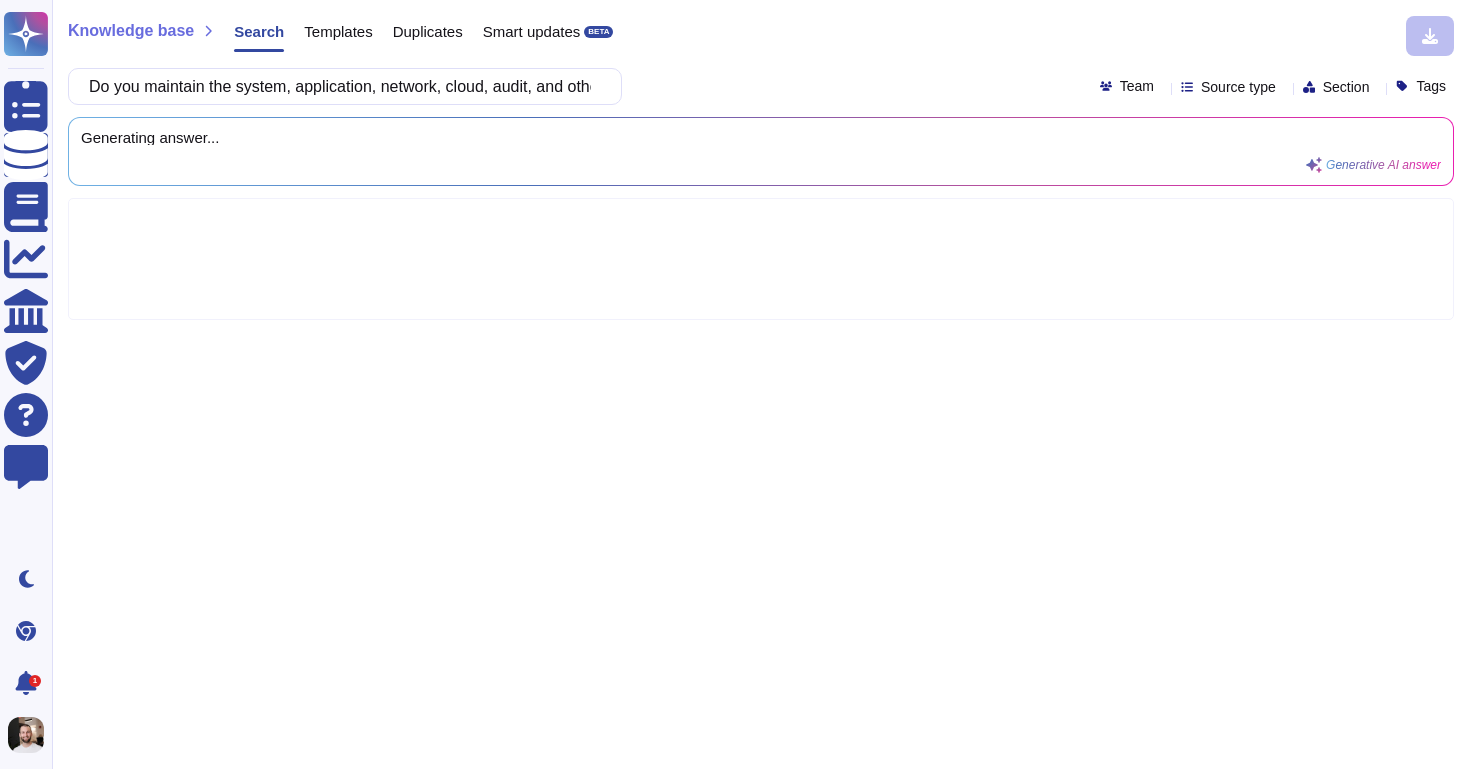 scroll, scrollTop: 0, scrollLeft: 1521, axis: horizontal 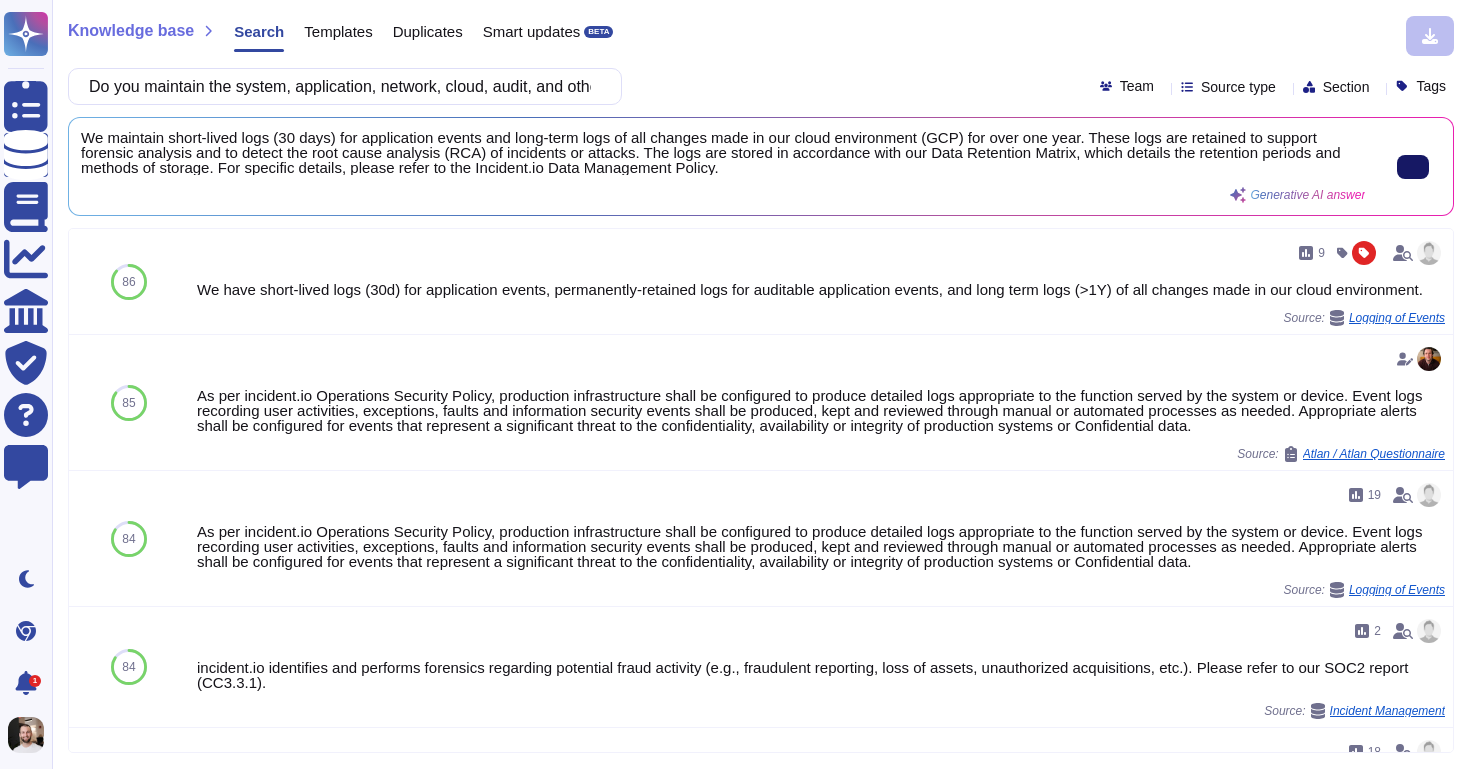 click at bounding box center [1413, 167] 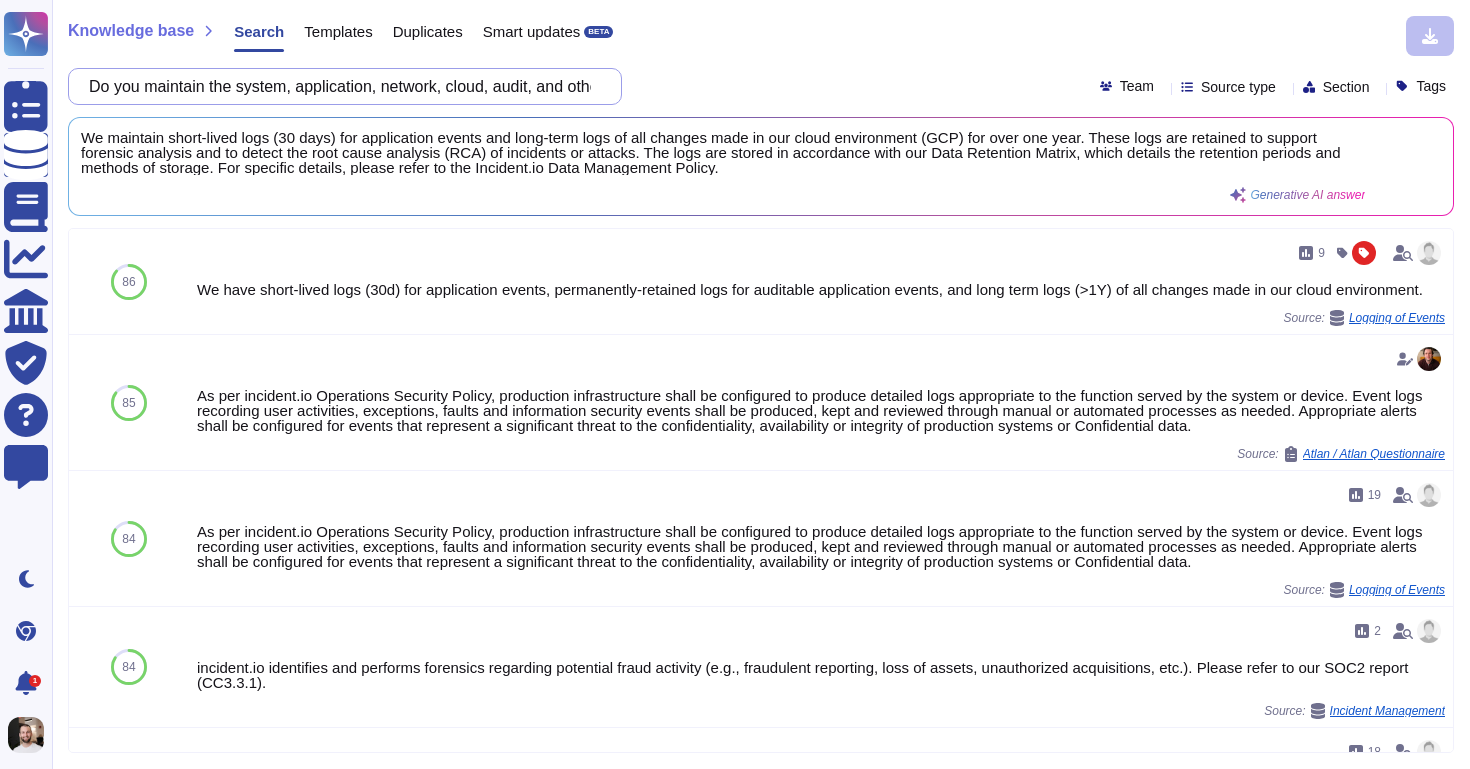 click on "Do you maintain the system, application, network, cloud, audit, and other security logs for alerts and forensic analysis for at least 12 months to be able to detect the RCA of an incident or attack? Please provide details and log retention period and method of storage in Comments." at bounding box center [340, 86] 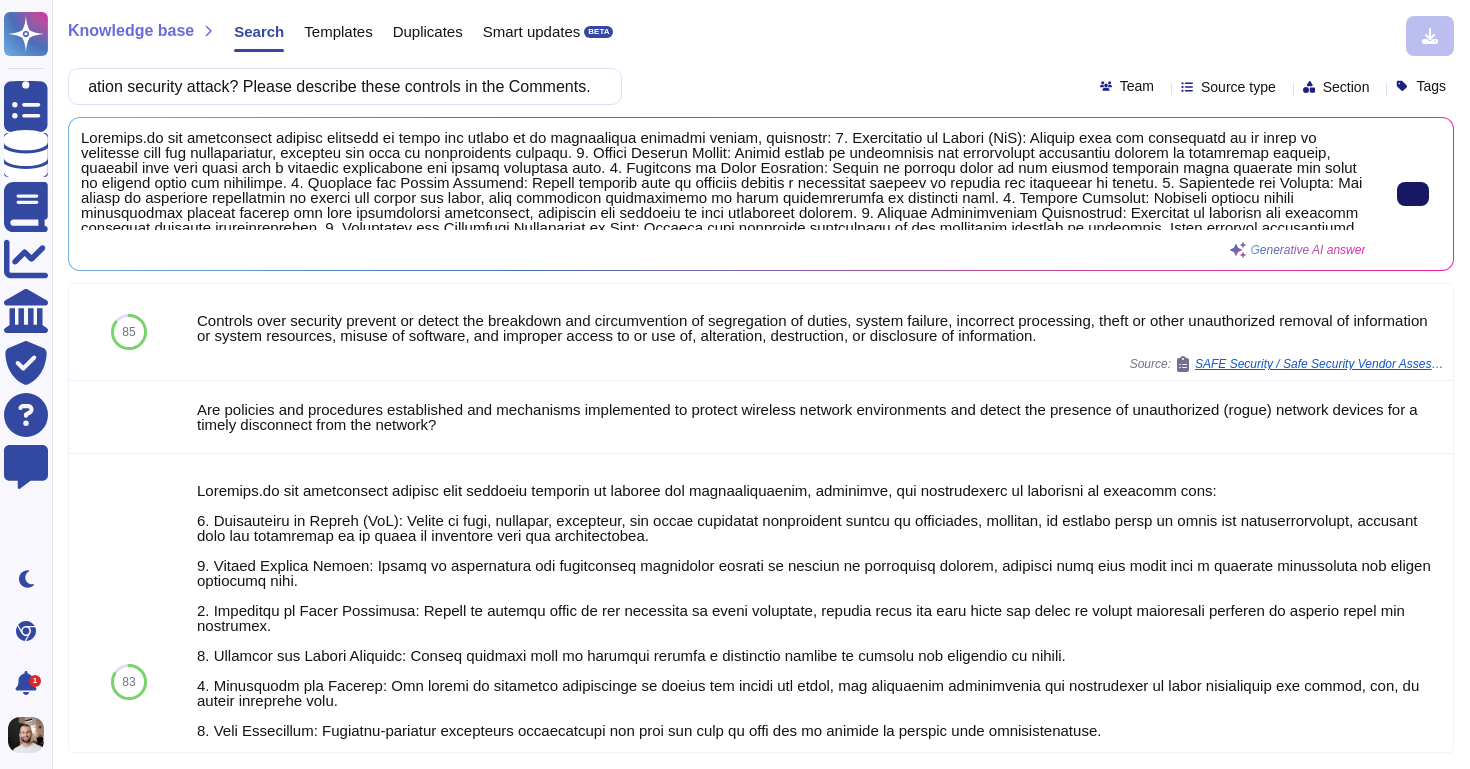 click 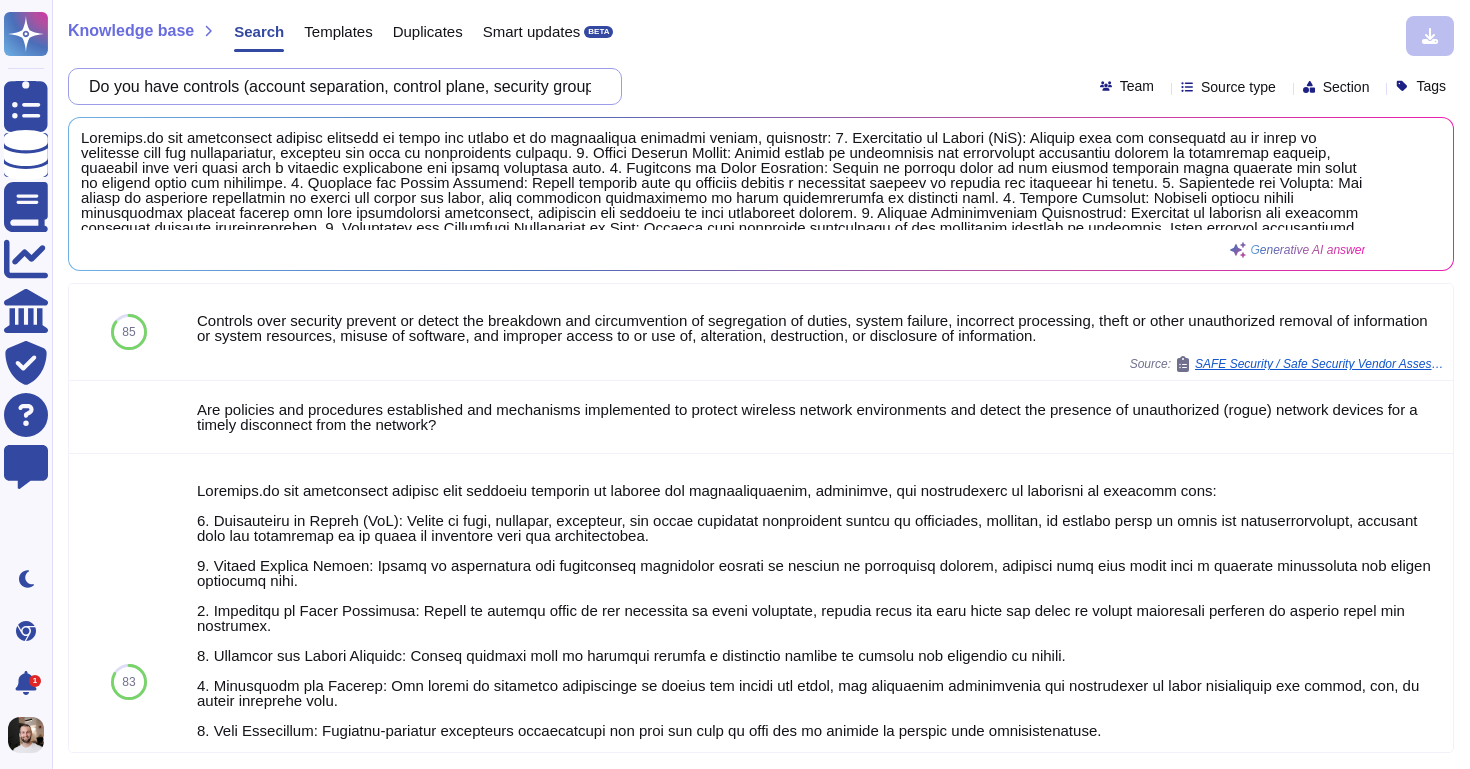 click on "Do you have controls (account separation, control plane, security groups, IAM policies, bucket policies, ACLs, firewalls, AD groups, multi-region deployments, etc.) in place to limit the extent of an information security attack? Please describe these controls in the Comments." at bounding box center [340, 86] 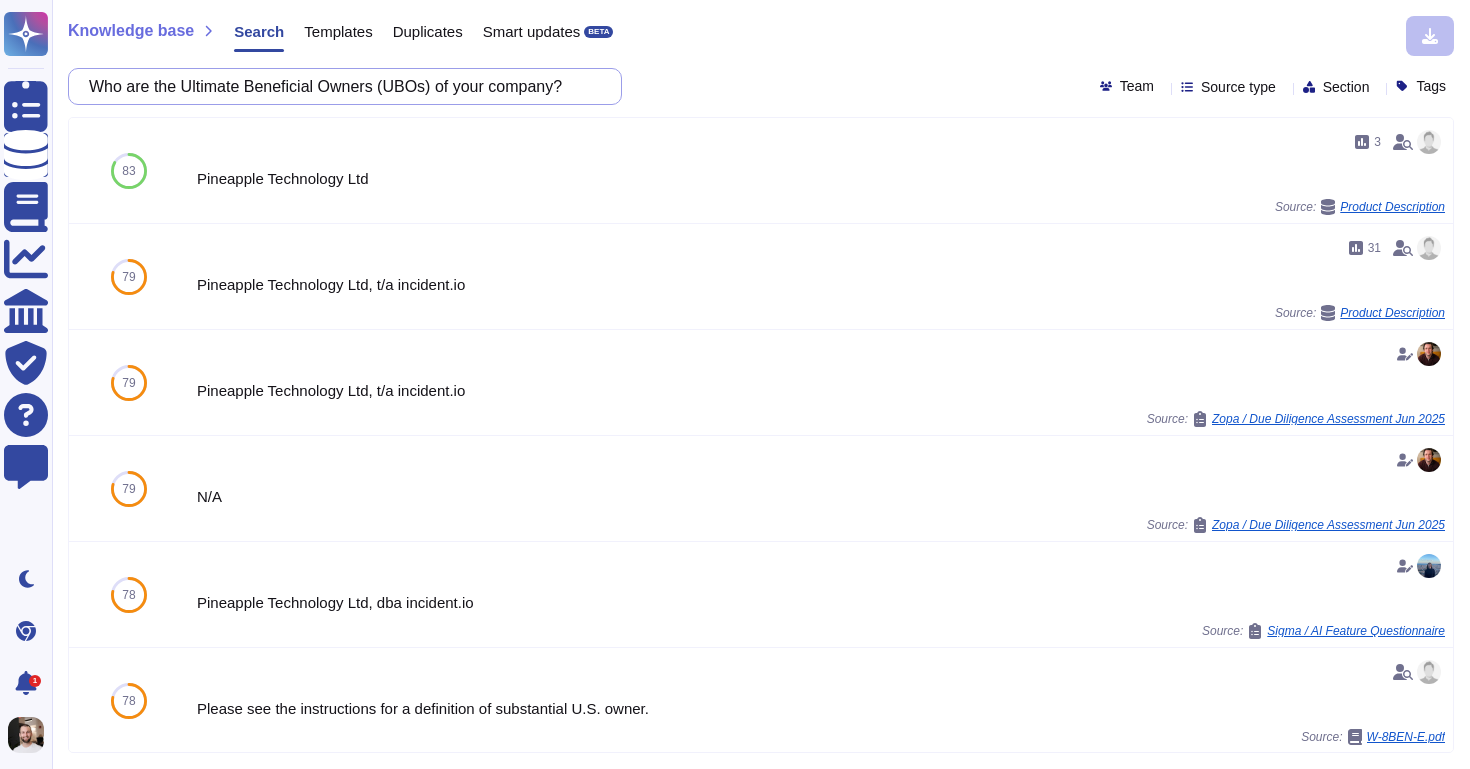 click on "Who are the Ultimate Beneficial Owners (UBOs) of your company?" at bounding box center (340, 86) 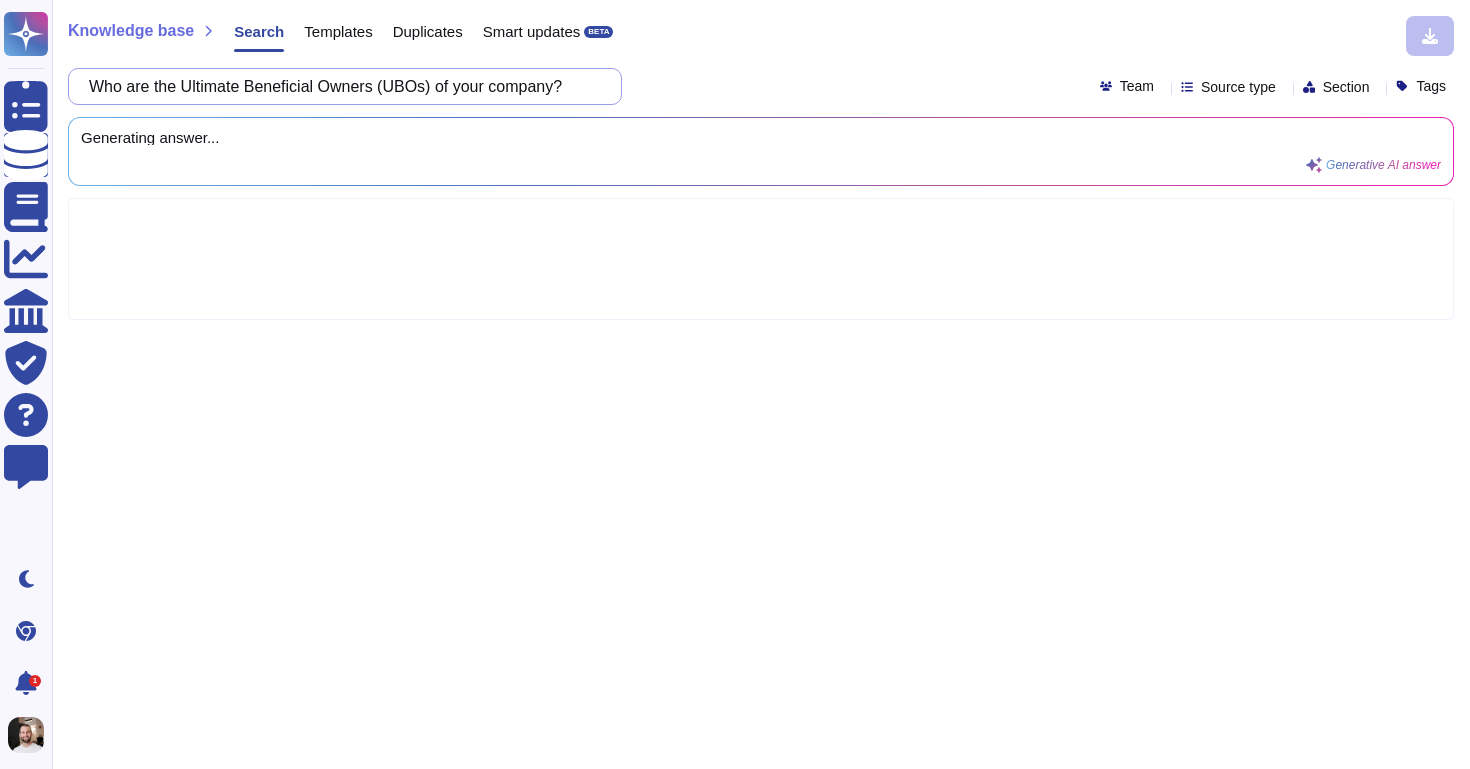 scroll, scrollTop: 0, scrollLeft: 602, axis: horizontal 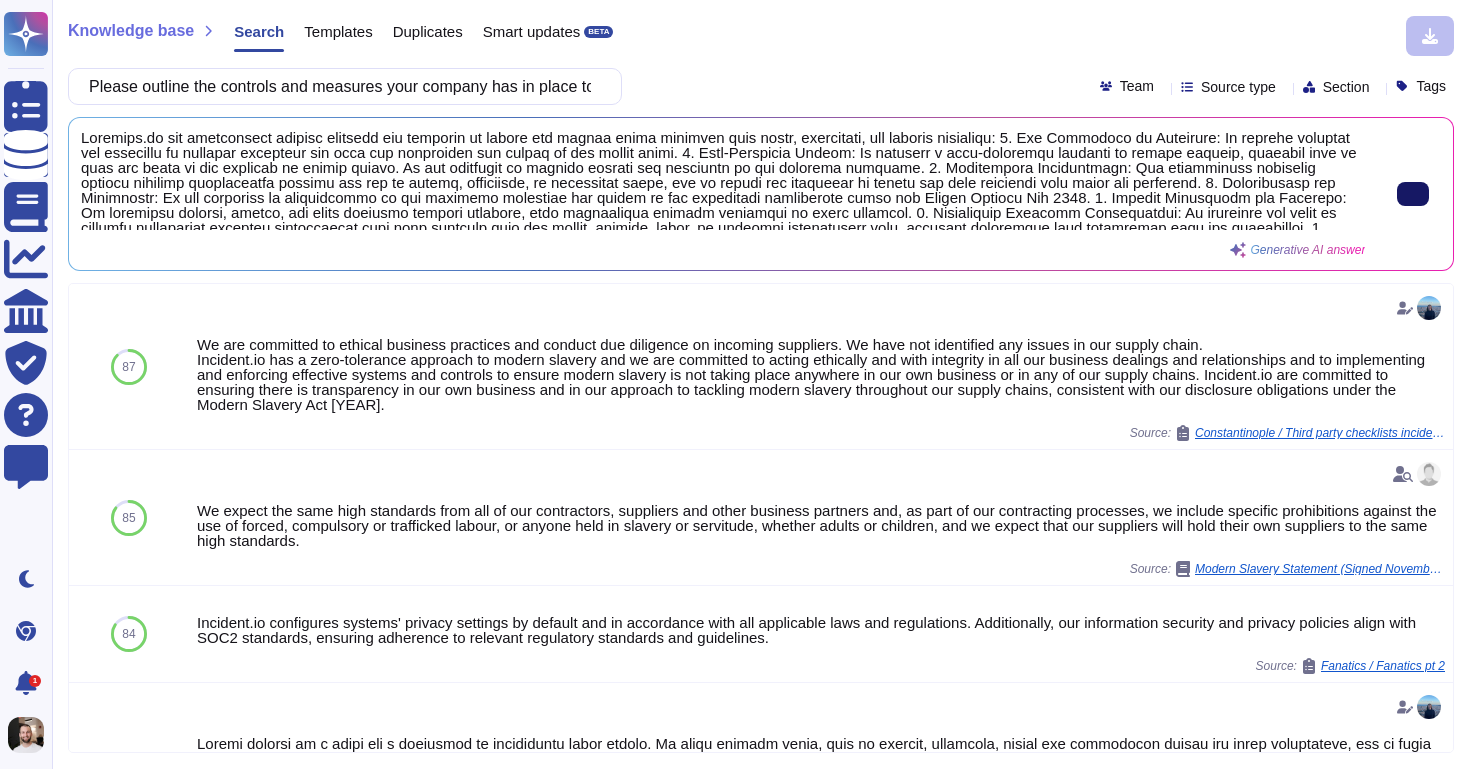 click 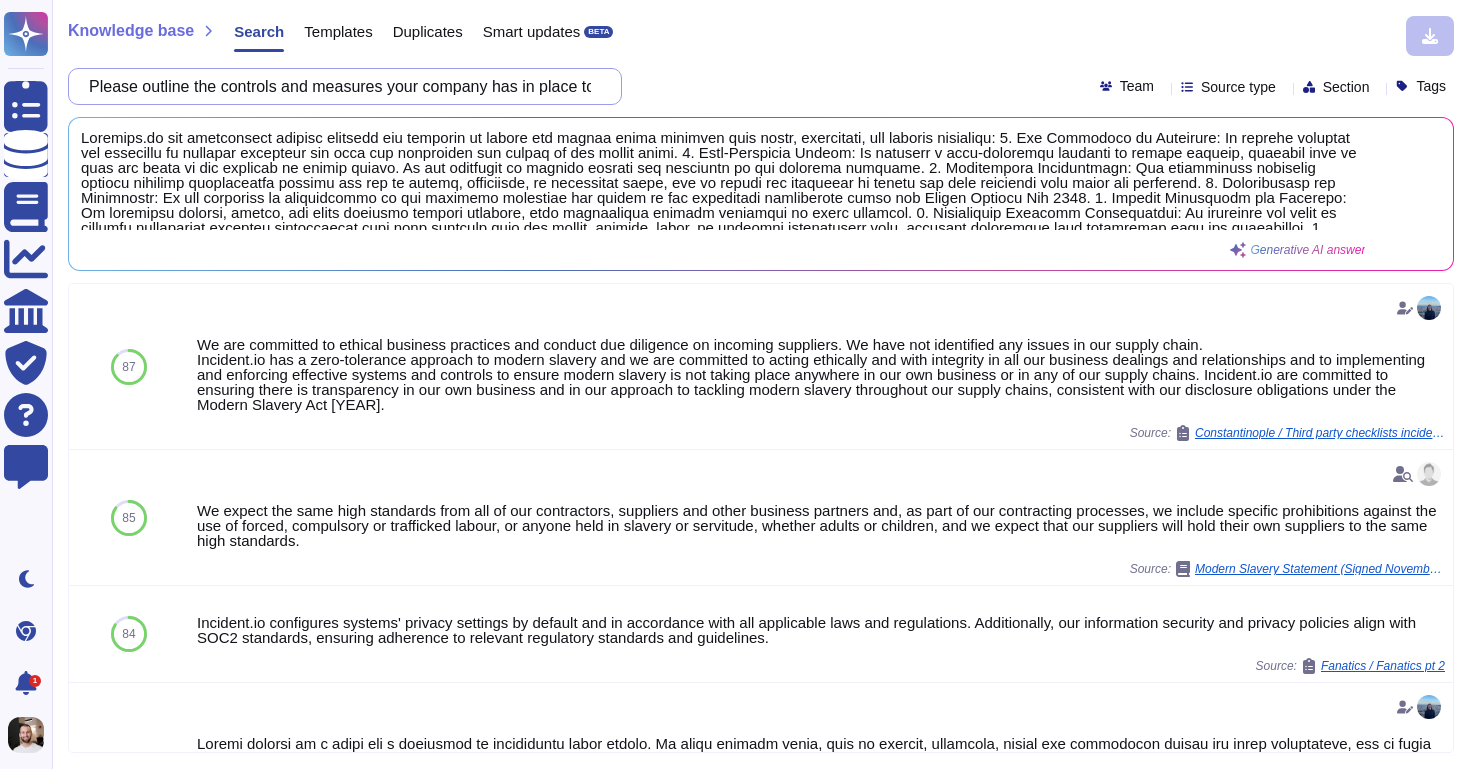 click on "Please outline the controls and measures your company has in place to ensure your supply chain complies with legal, regulatory, and ethical standards." at bounding box center (340, 86) 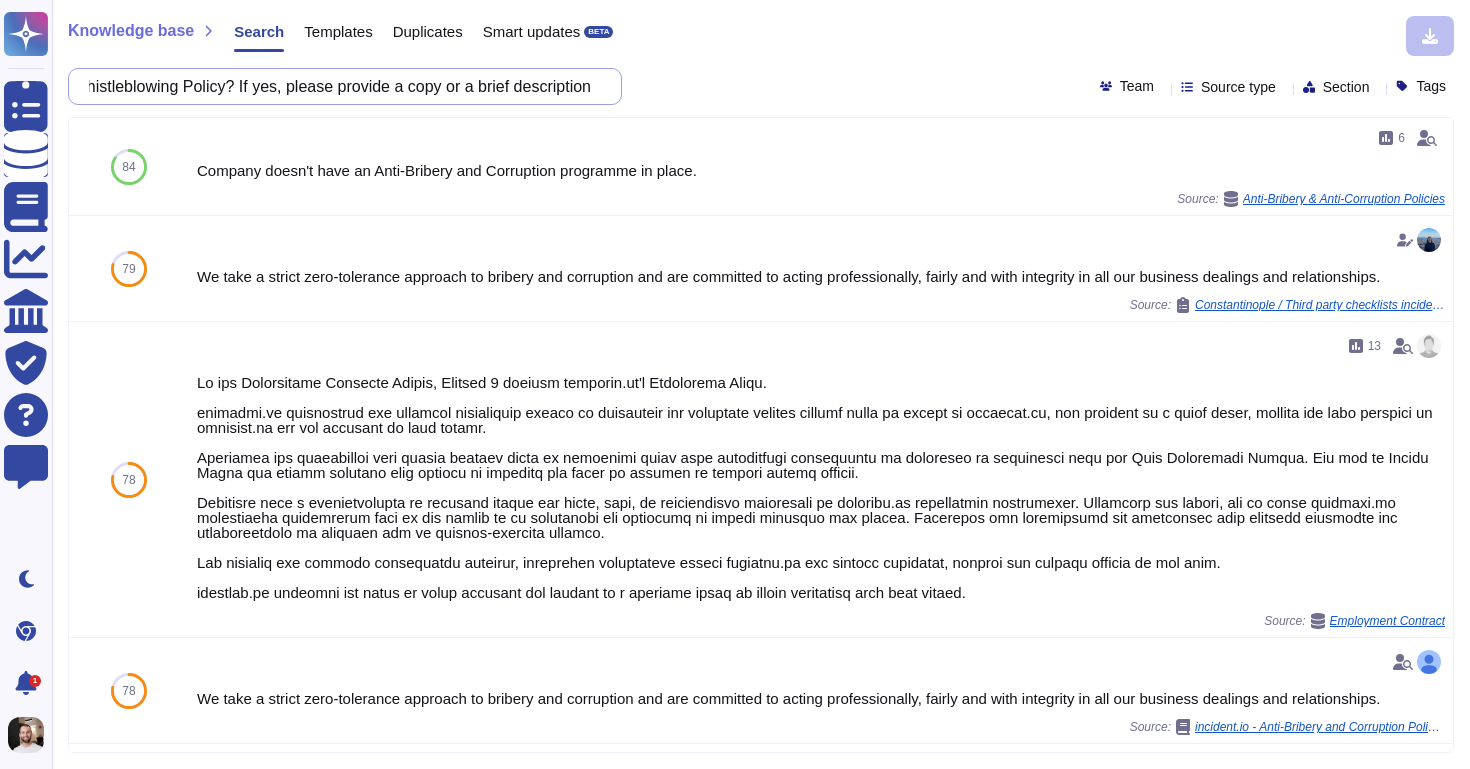 type on "Do you have a Whistleblowing Policy? If yes, please provide a copy or a brief description" 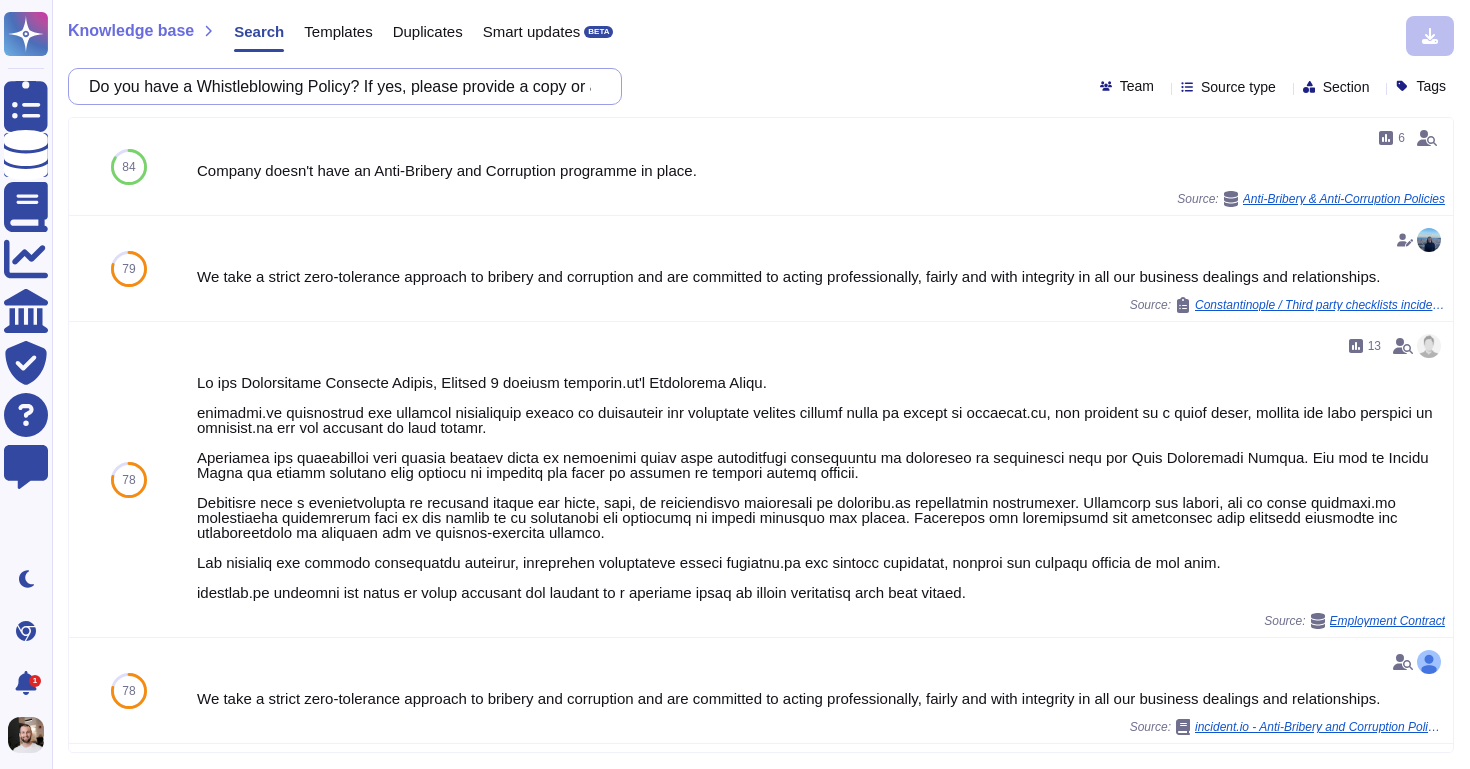 click on "Do you have a Whistleblowing Policy? If yes, please provide a copy or a brief description" at bounding box center [340, 86] 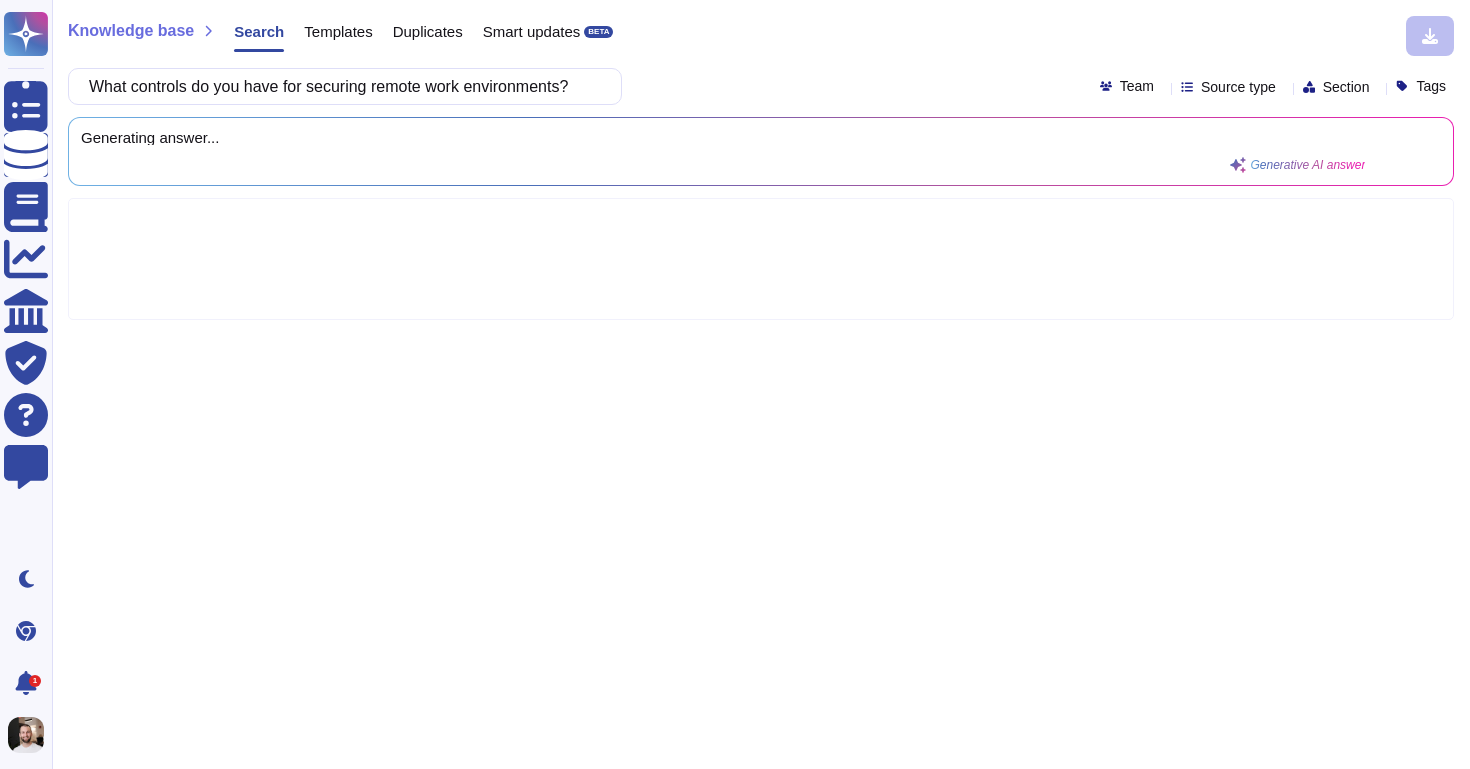 scroll, scrollTop: 0, scrollLeft: 1, axis: horizontal 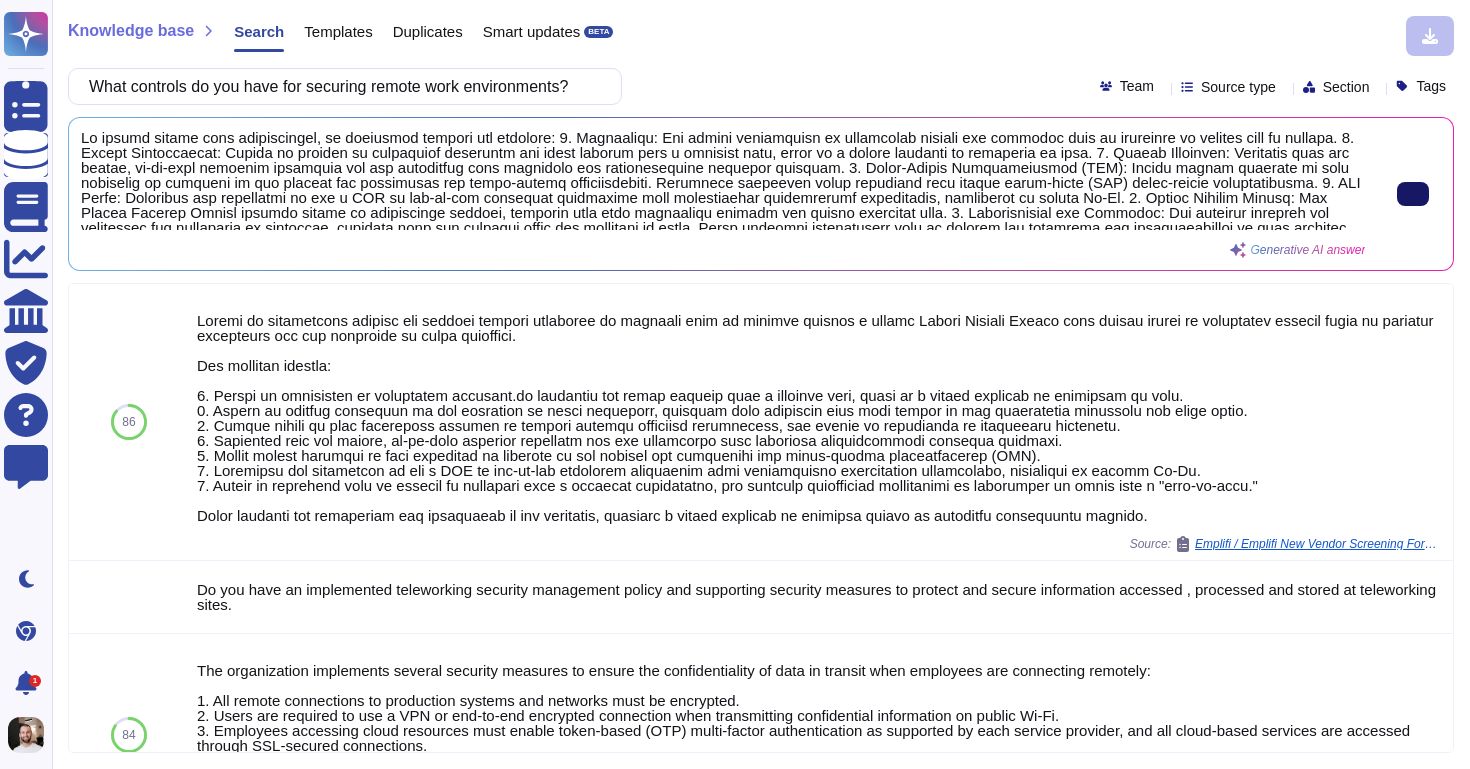 click 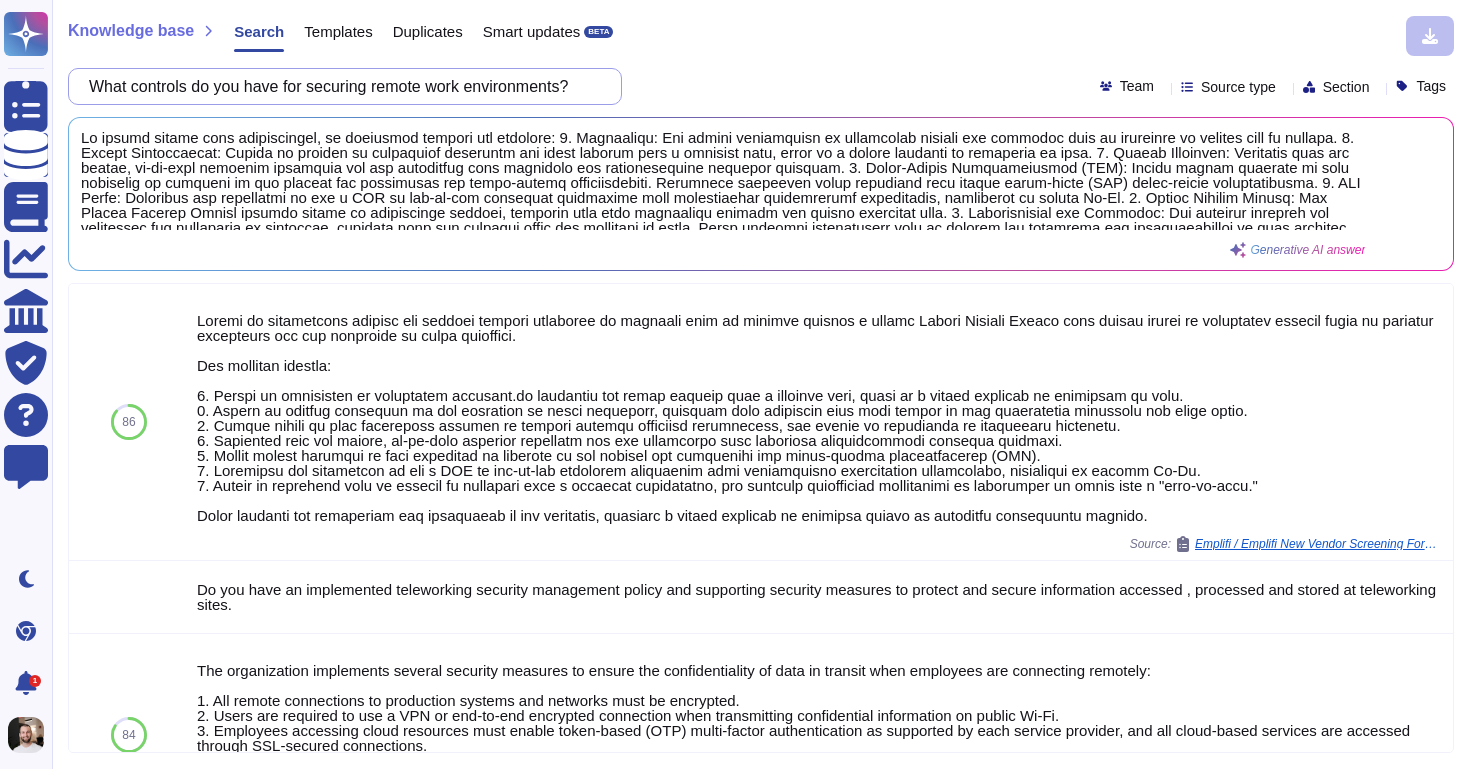 click on "What controls do you have for securing remote work environments?" at bounding box center [340, 86] 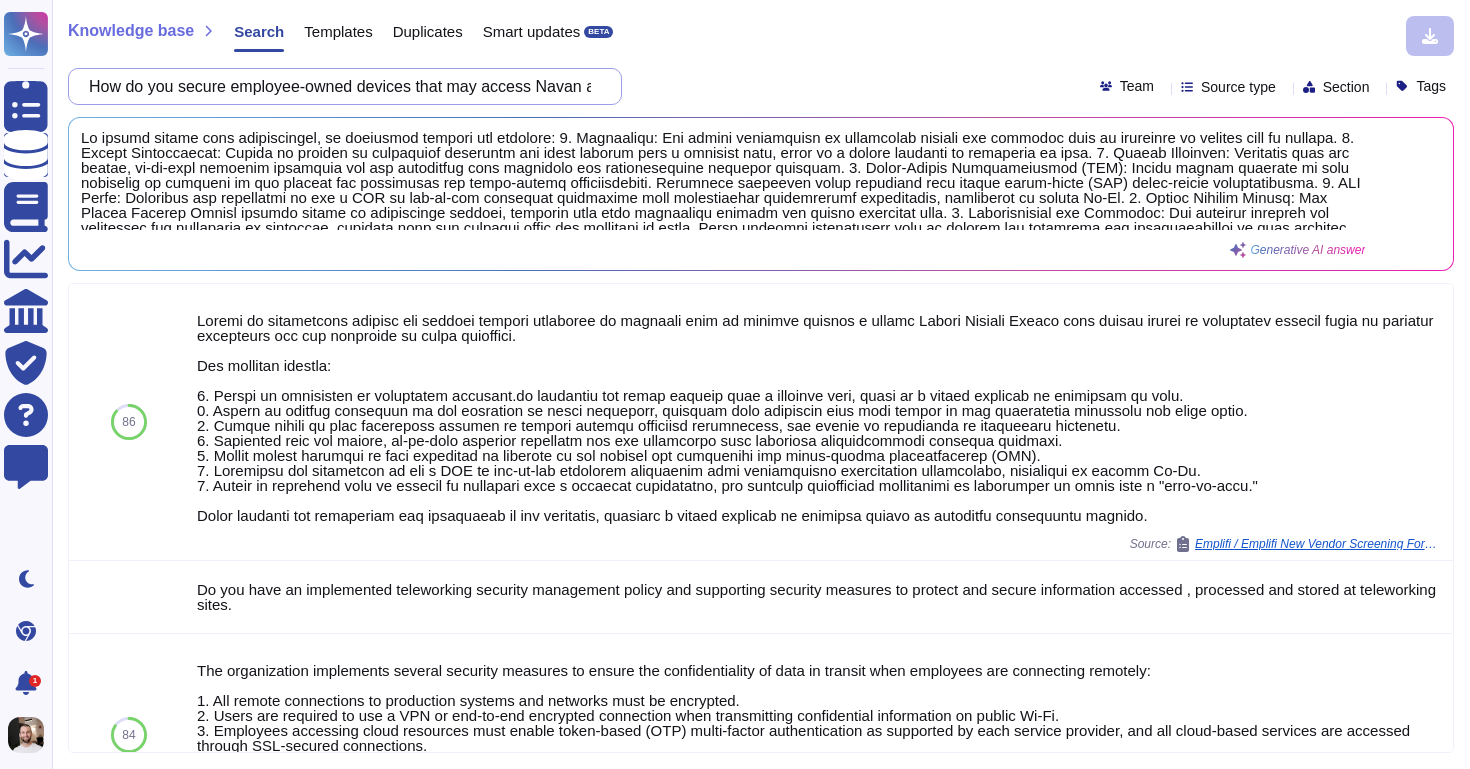 scroll, scrollTop: 0, scrollLeft: 322, axis: horizontal 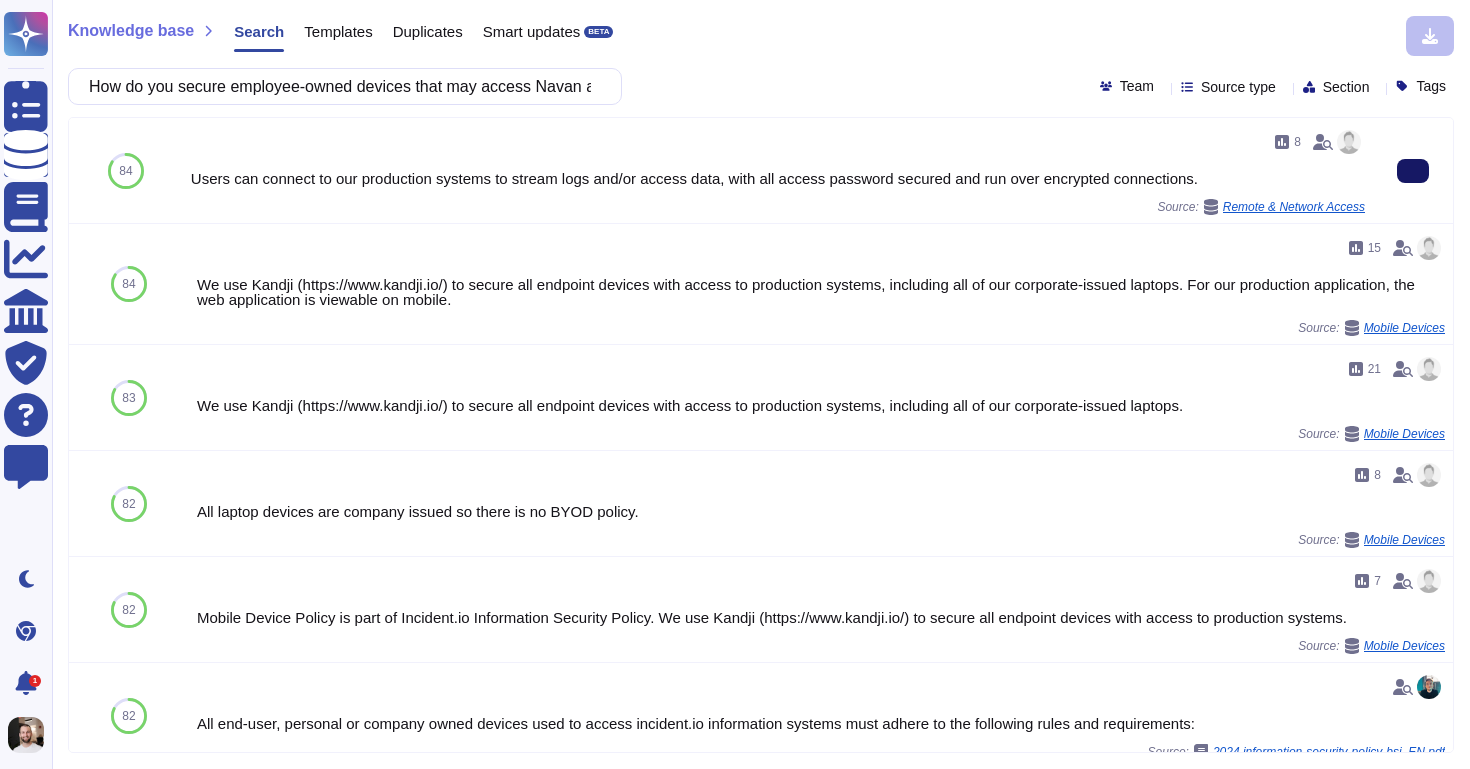 click 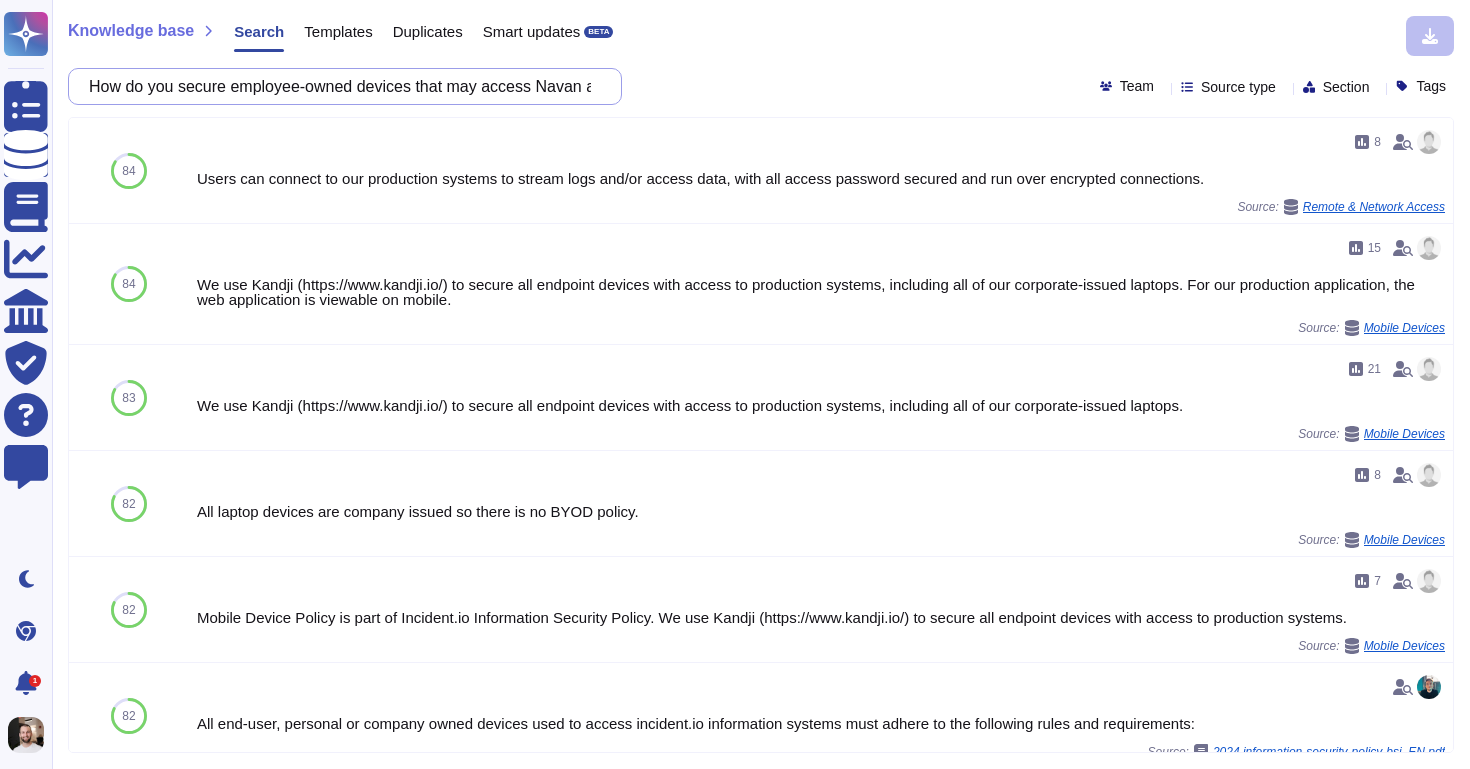 click on "How do you secure employee-owned devices that may access Navan and/or Reed and Mackay data or systems?" at bounding box center [340, 86] 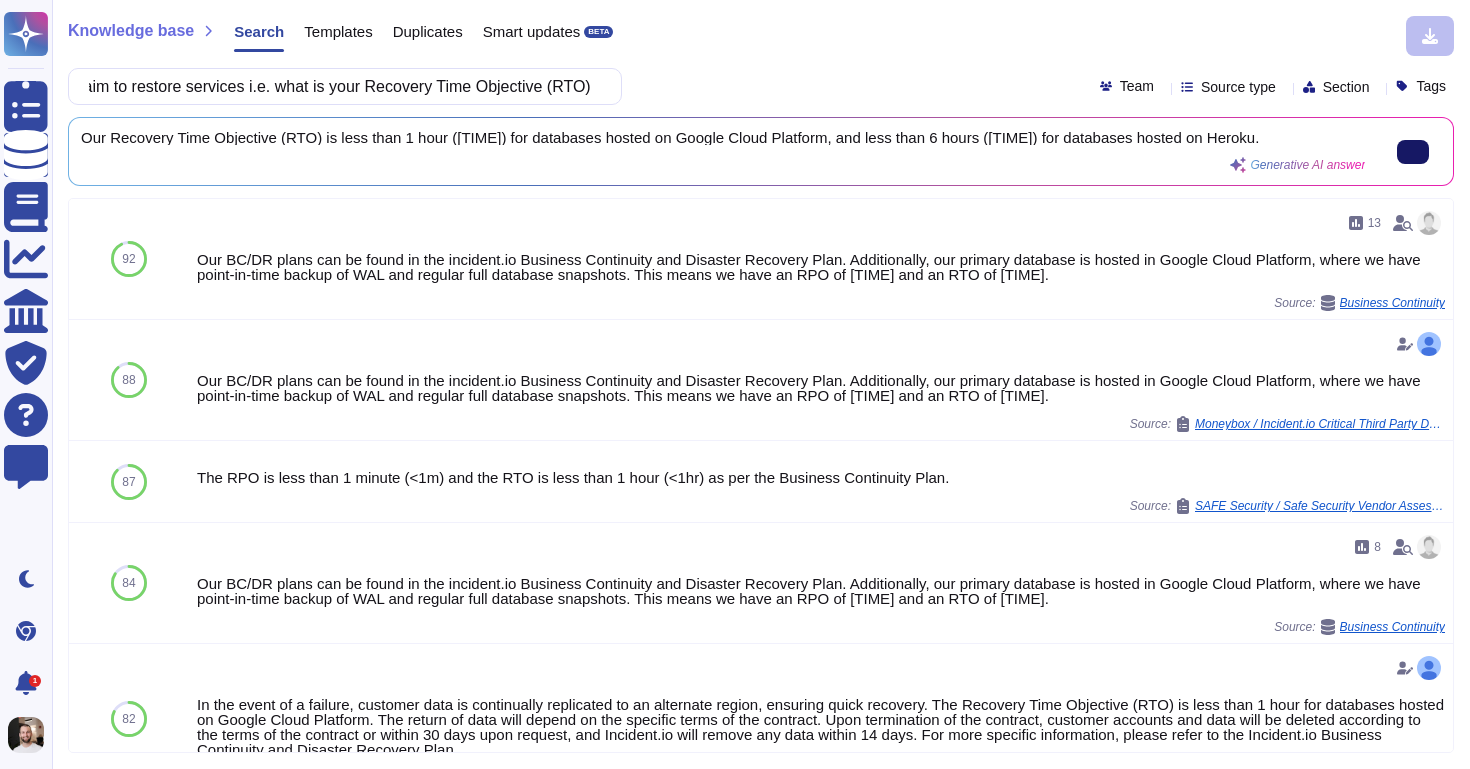 scroll, scrollTop: 0, scrollLeft: 0, axis: both 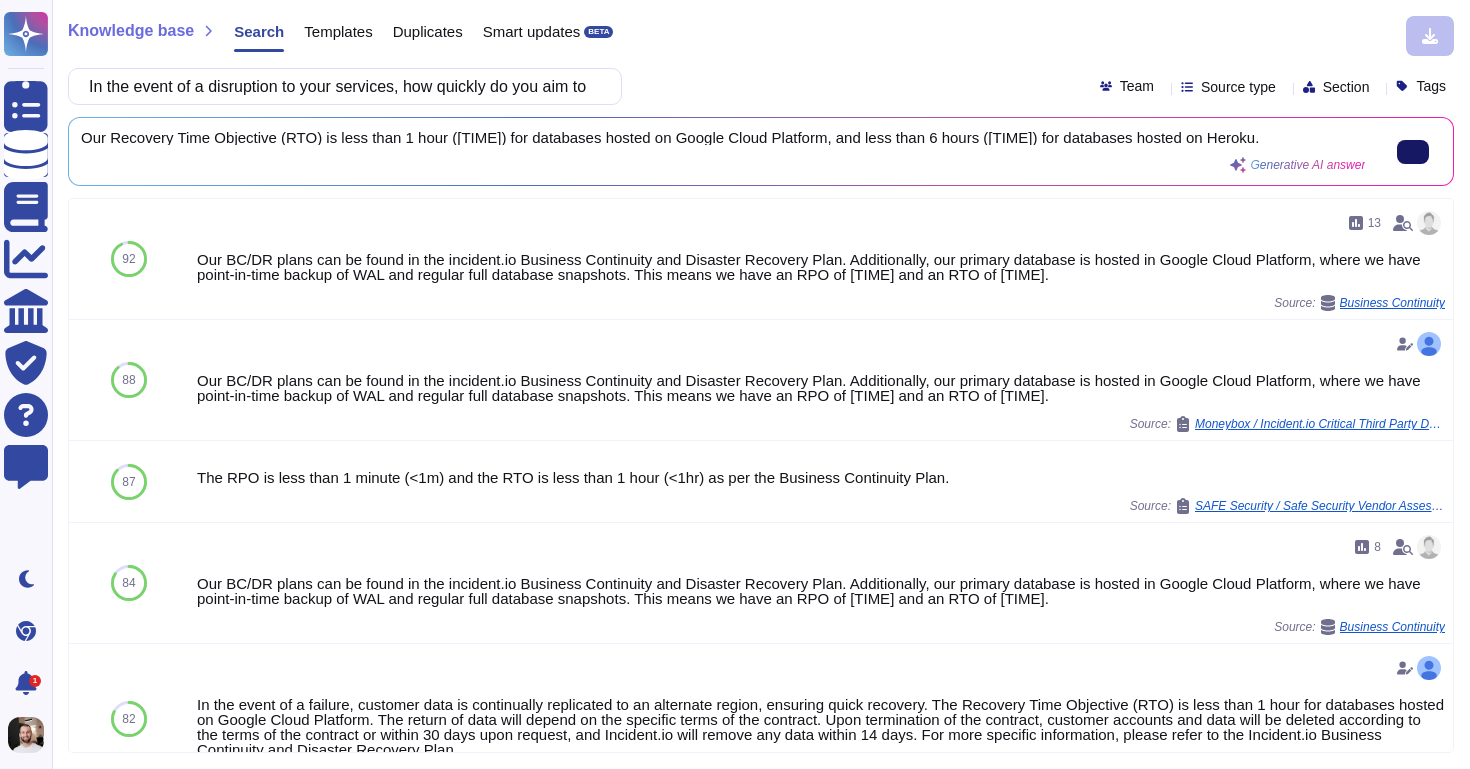 click 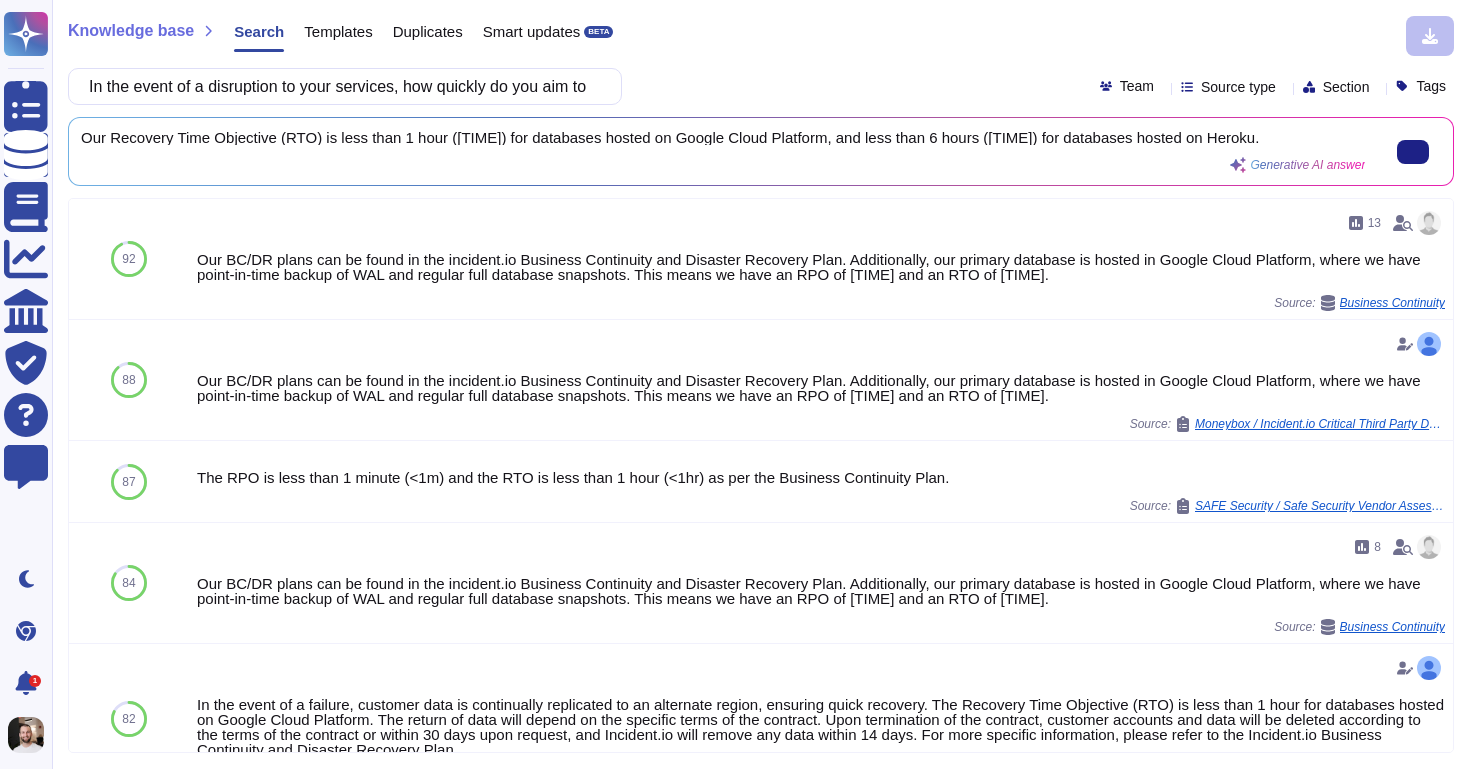 click on "Our Recovery Time Objective (RTO) is less than 1 hour ([TIME]) for databases hosted on Google Cloud Platform, and less than 6 hours ([TIME]) for databases hosted on Heroku." at bounding box center [723, 137] 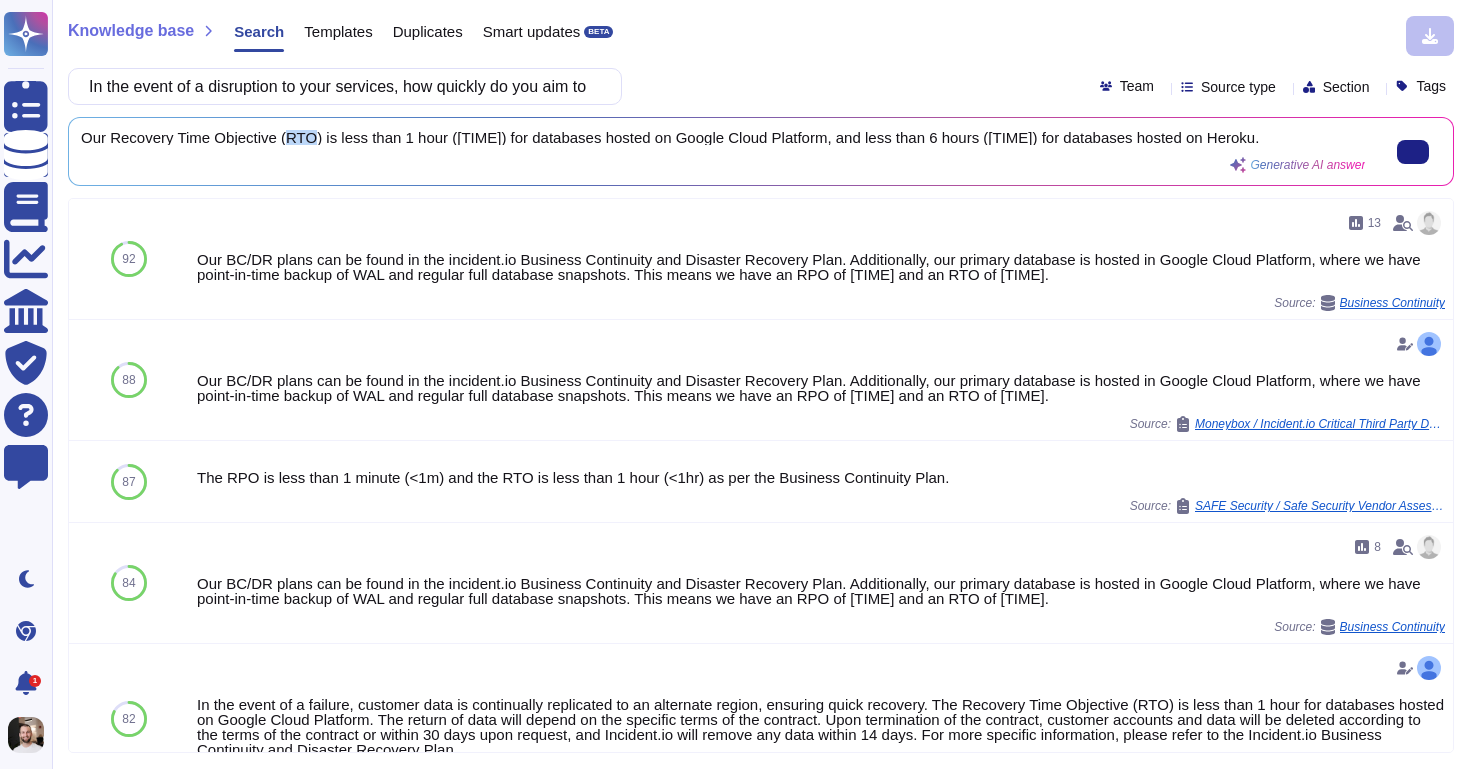 click on "Our Recovery Time Objective (RTO) is less than 1 hour ([TIME]) for databases hosted on Google Cloud Platform, and less than 6 hours ([TIME]) for databases hosted on Heroku." at bounding box center (723, 137) 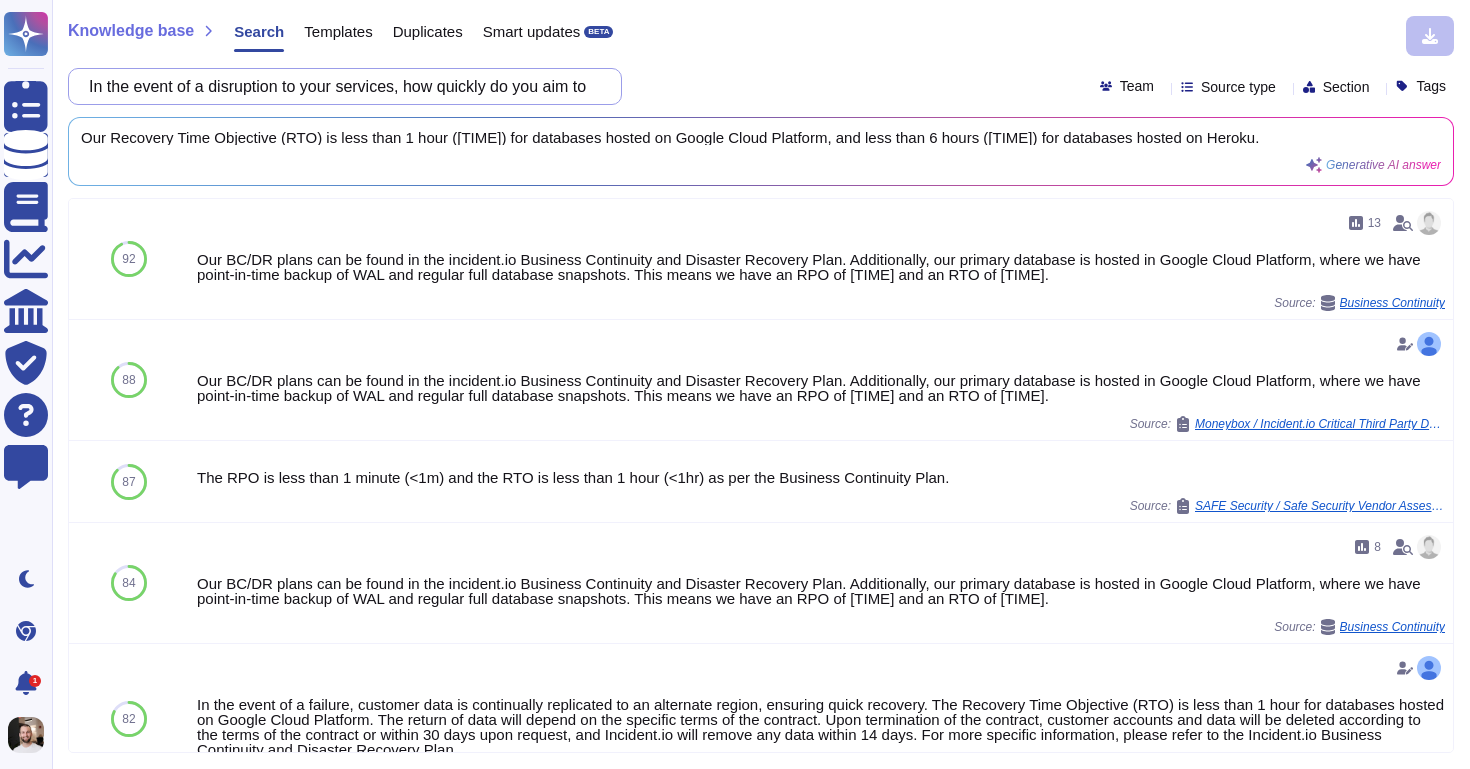 click on "In the event of a disruption to your services, how quickly do you aim to restore services i.e. what is your Recovery Time Objective (RTO)" at bounding box center (340, 86) 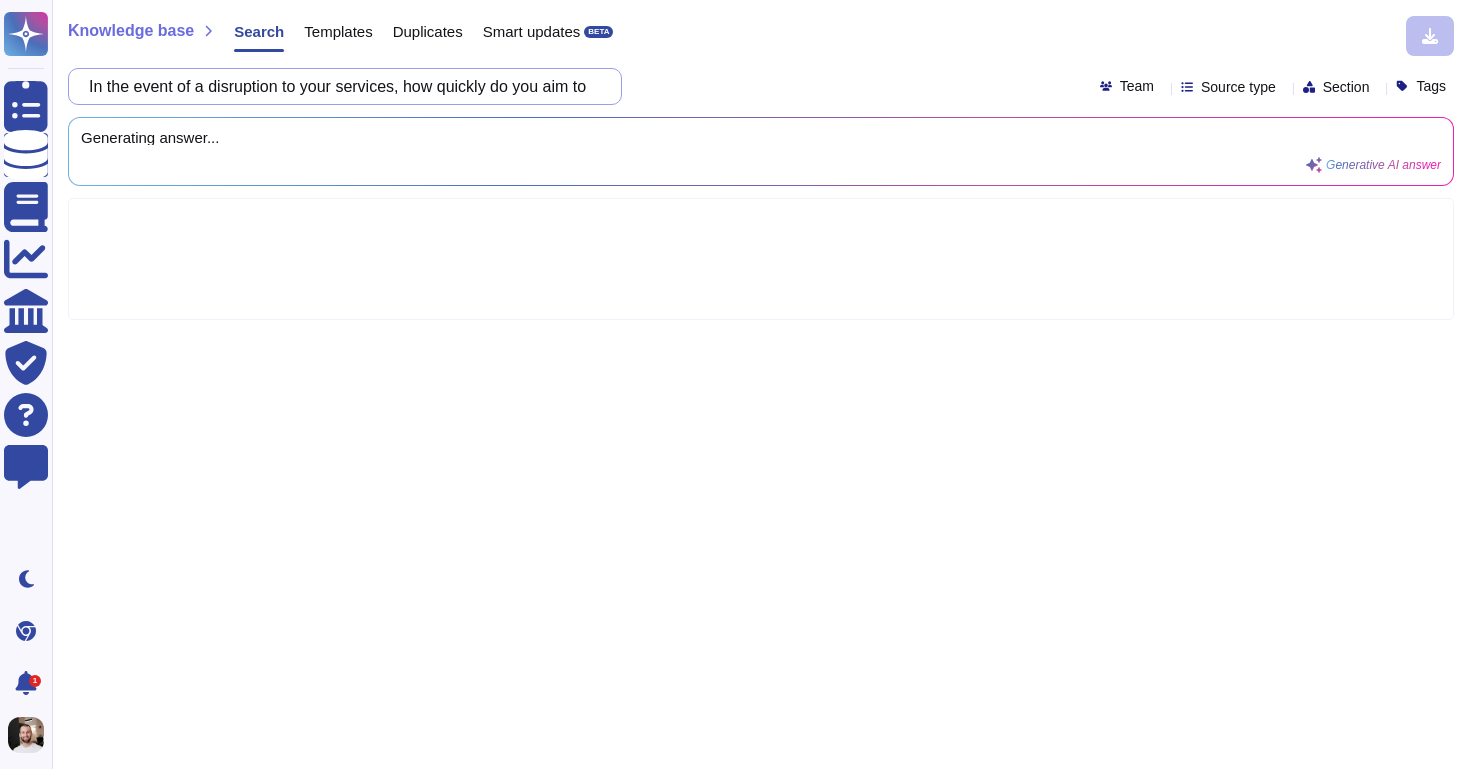 scroll, scrollTop: 0, scrollLeft: 156, axis: horizontal 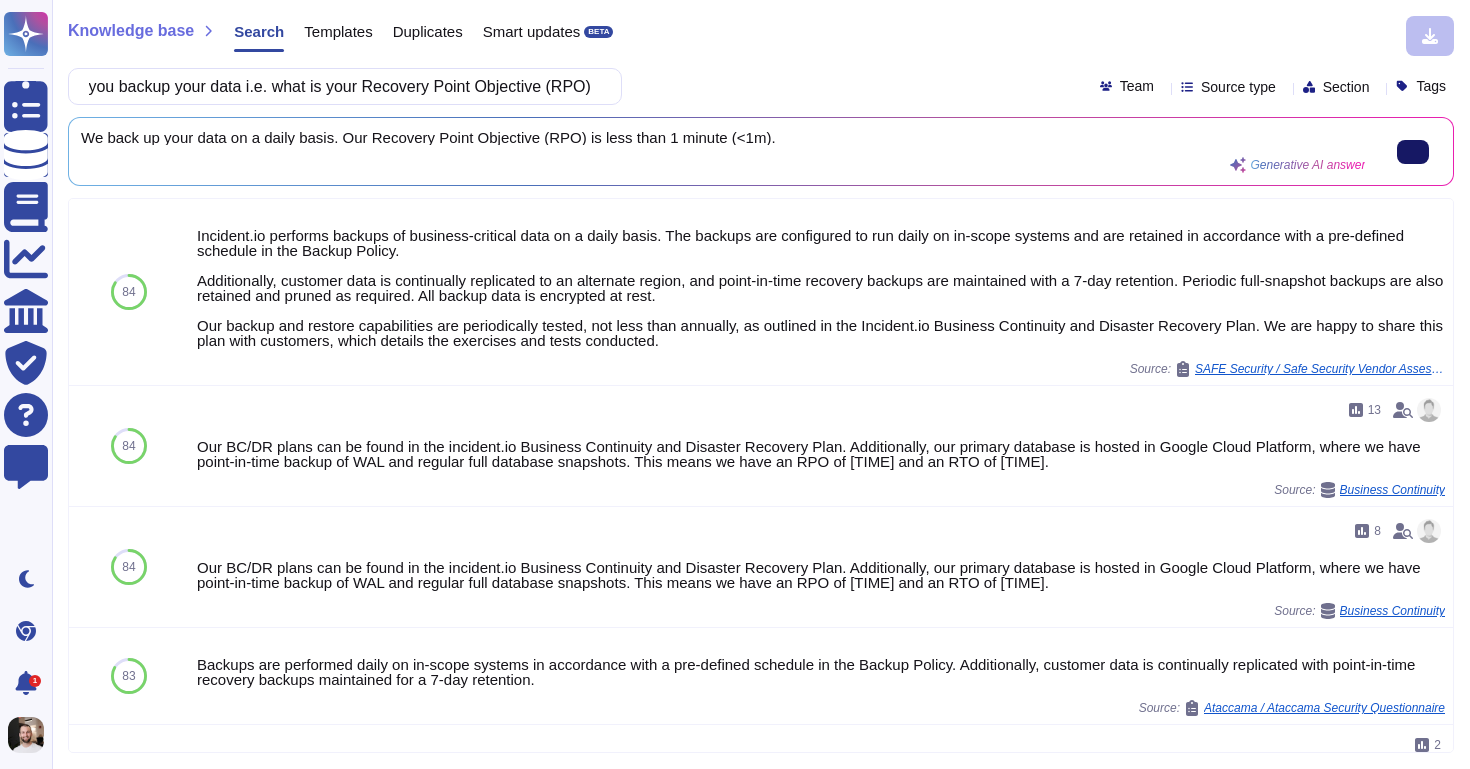 type on "How frequently do you backup your data i.e. what is your Recovery Point Objective (RPO)" 